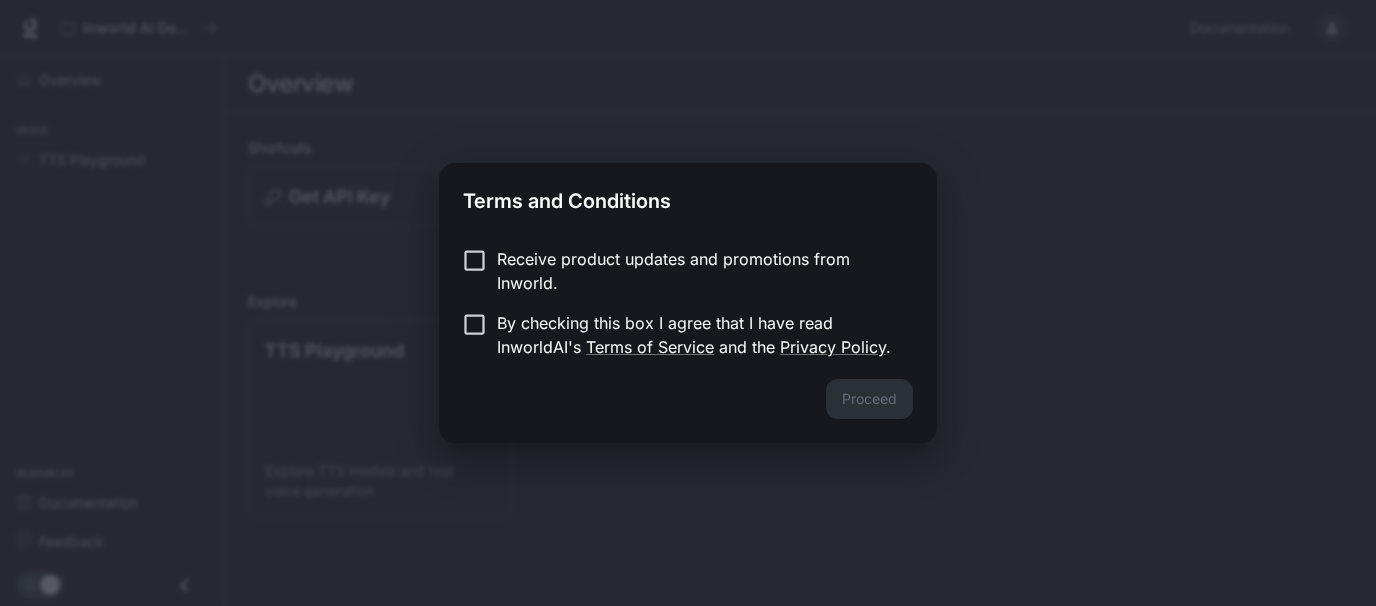 scroll, scrollTop: 0, scrollLeft: 0, axis: both 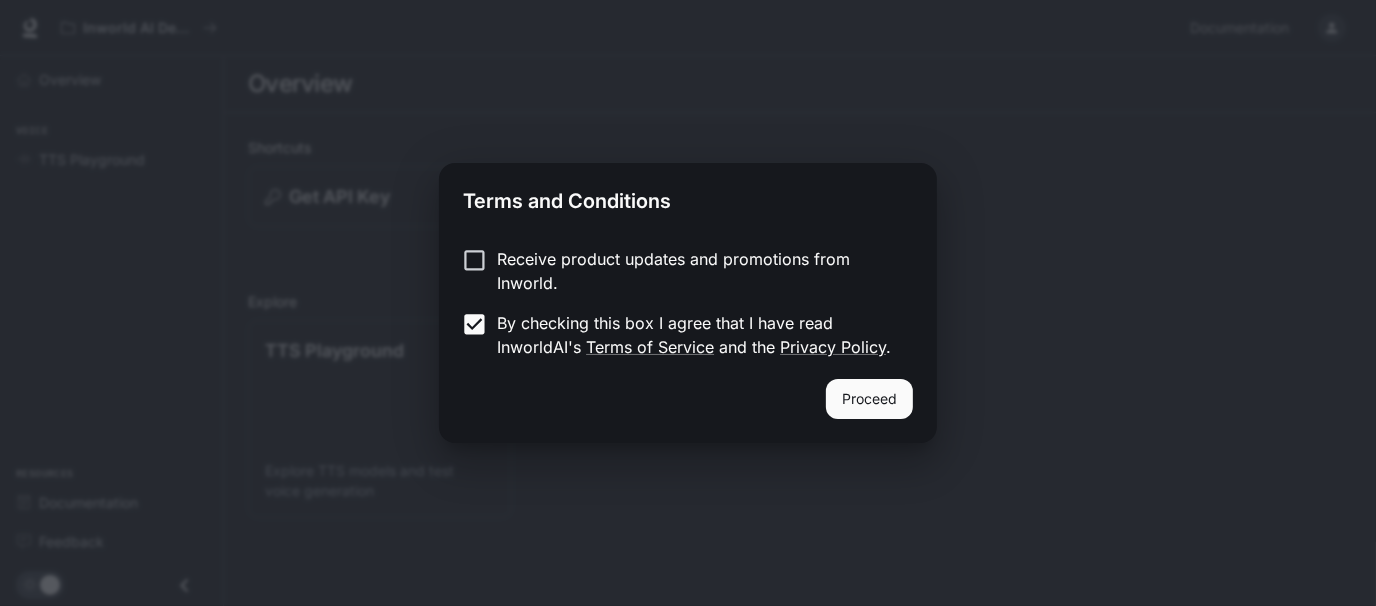 click on "Proceed" at bounding box center [869, 399] 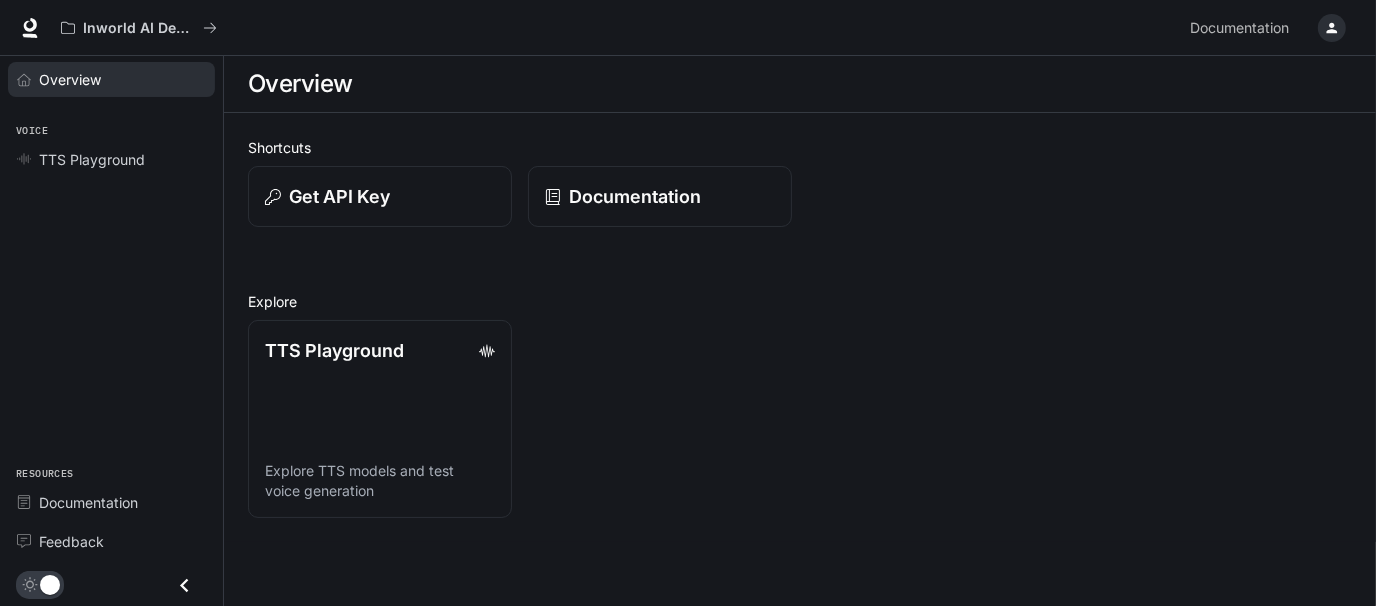 click on "Overview" at bounding box center [70, 79] 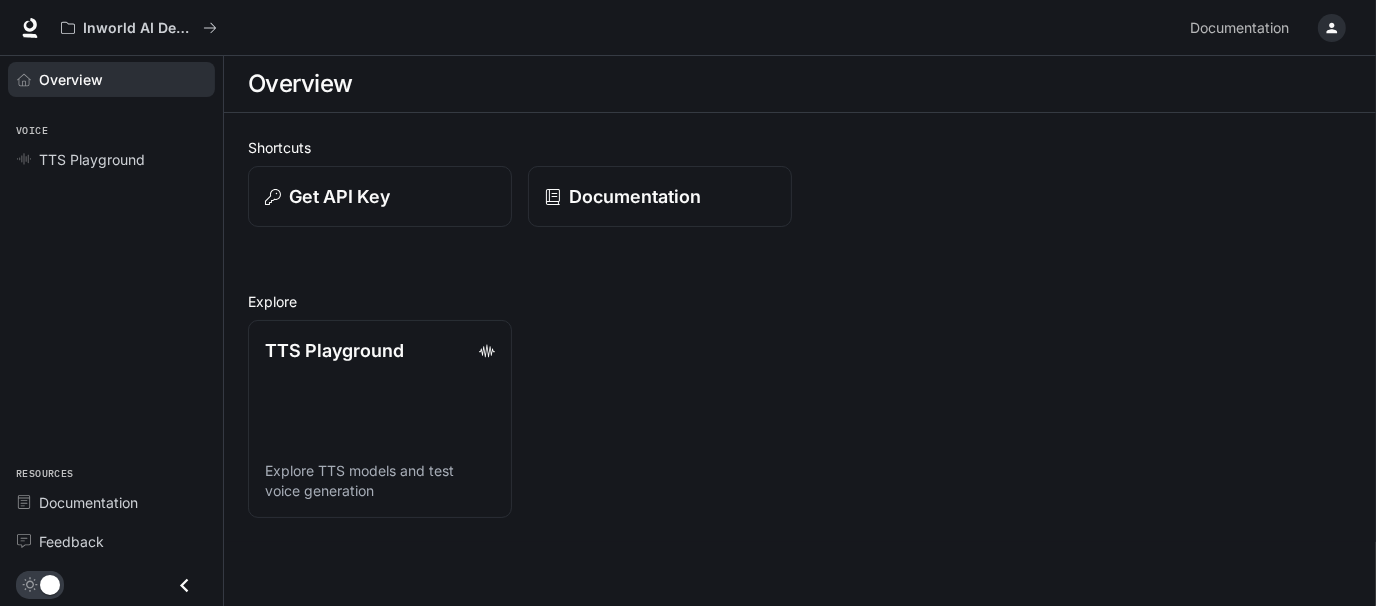 click on "TTS Playground Explore TTS models and test voice generation" at bounding box center (792, 411) 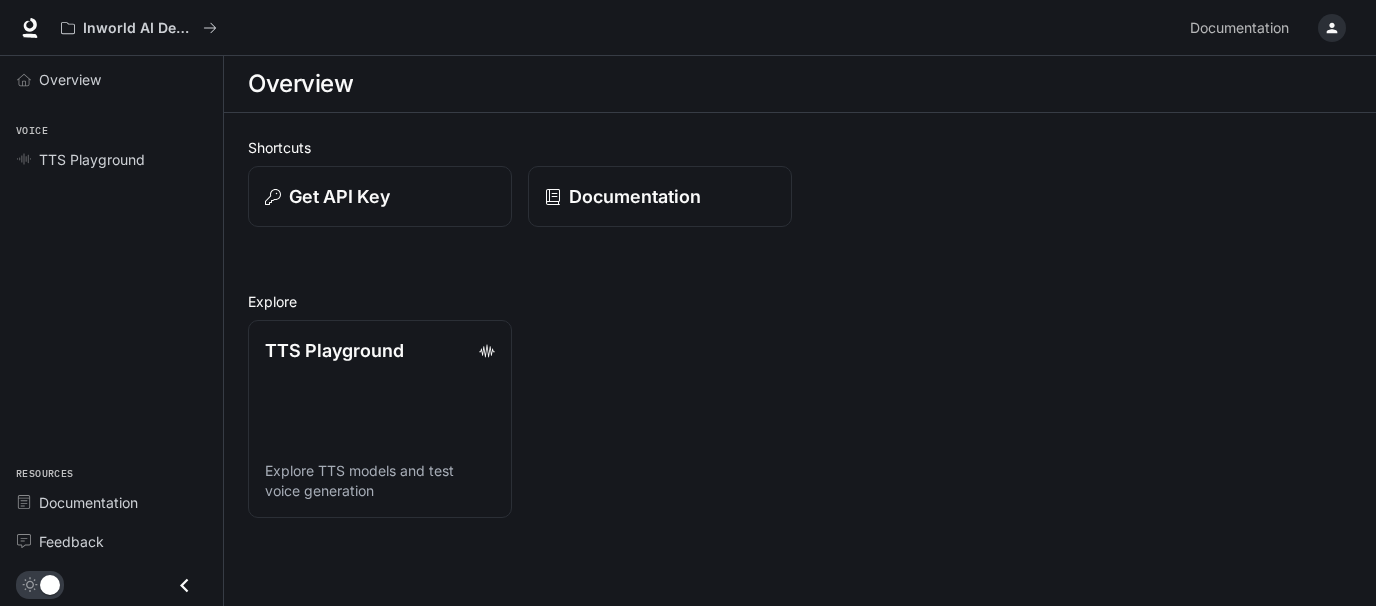 scroll, scrollTop: 0, scrollLeft: 0, axis: both 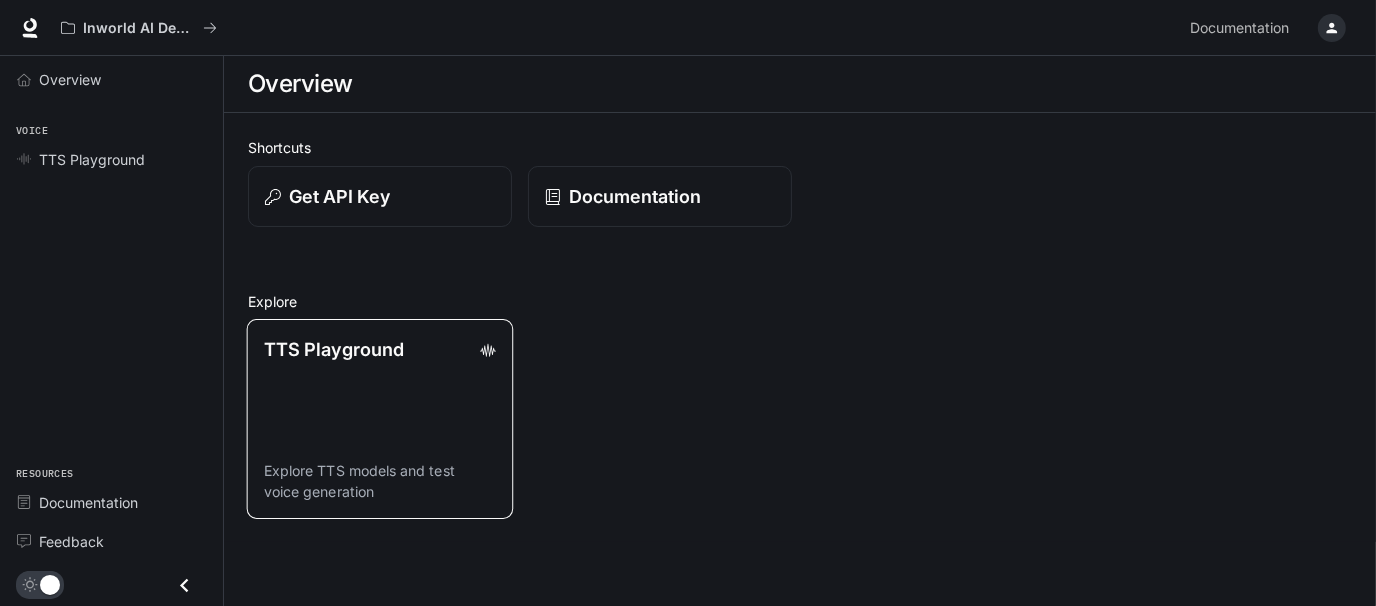 click on "TTS Playground Explore TTS models and test voice generation" at bounding box center (380, 419) 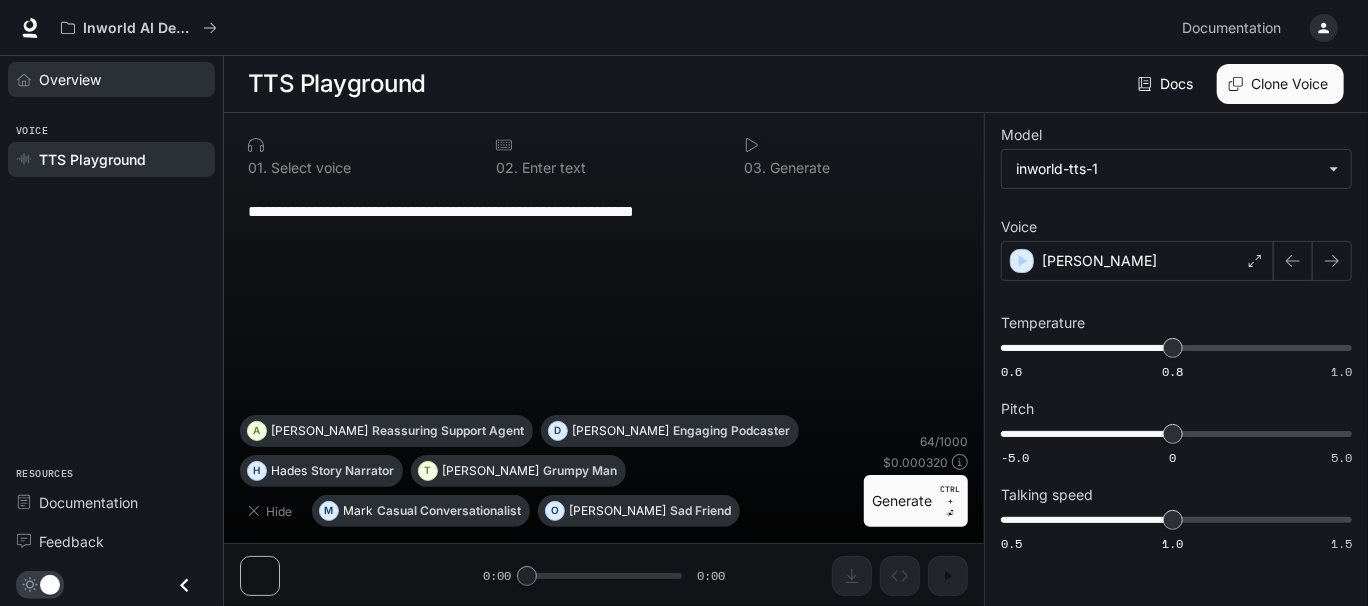 click on "Overview" at bounding box center (70, 79) 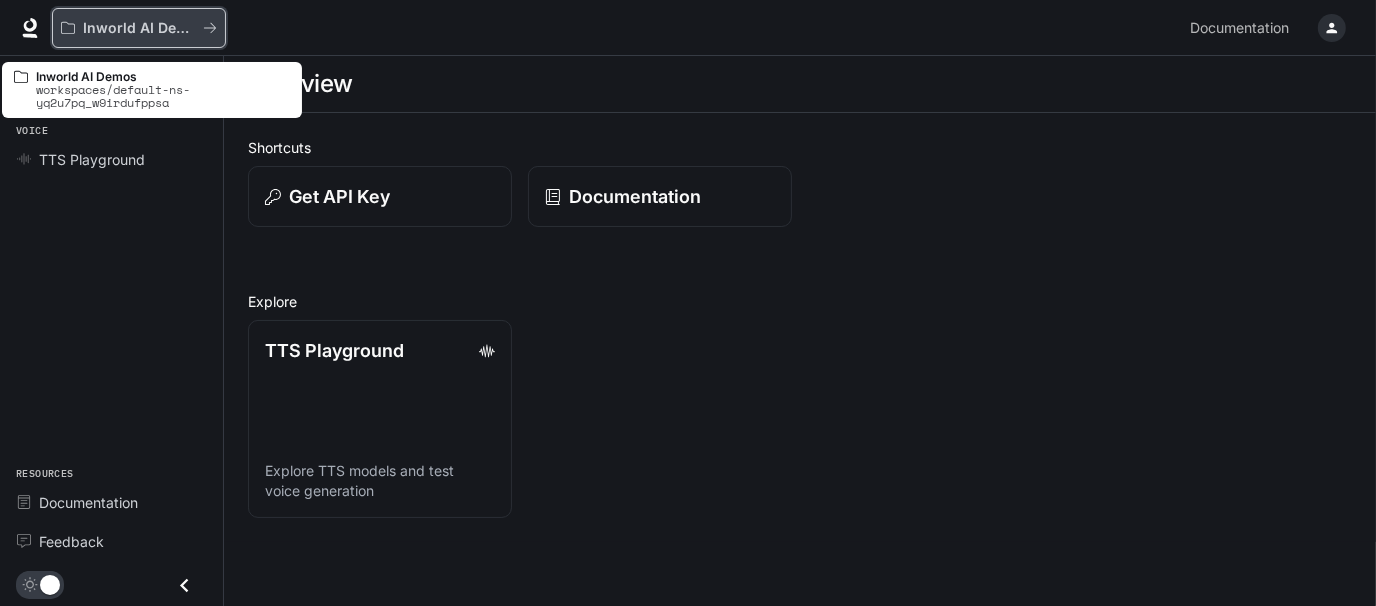 click on "Inworld AI Demos" at bounding box center (139, 28) 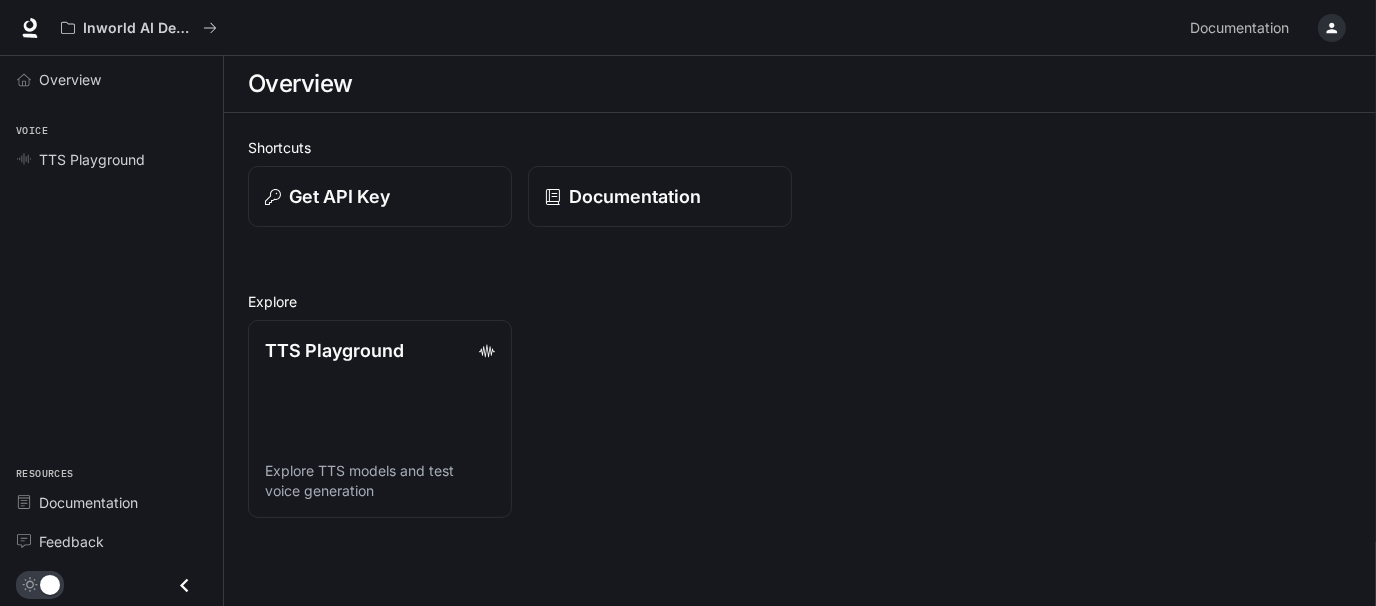 click 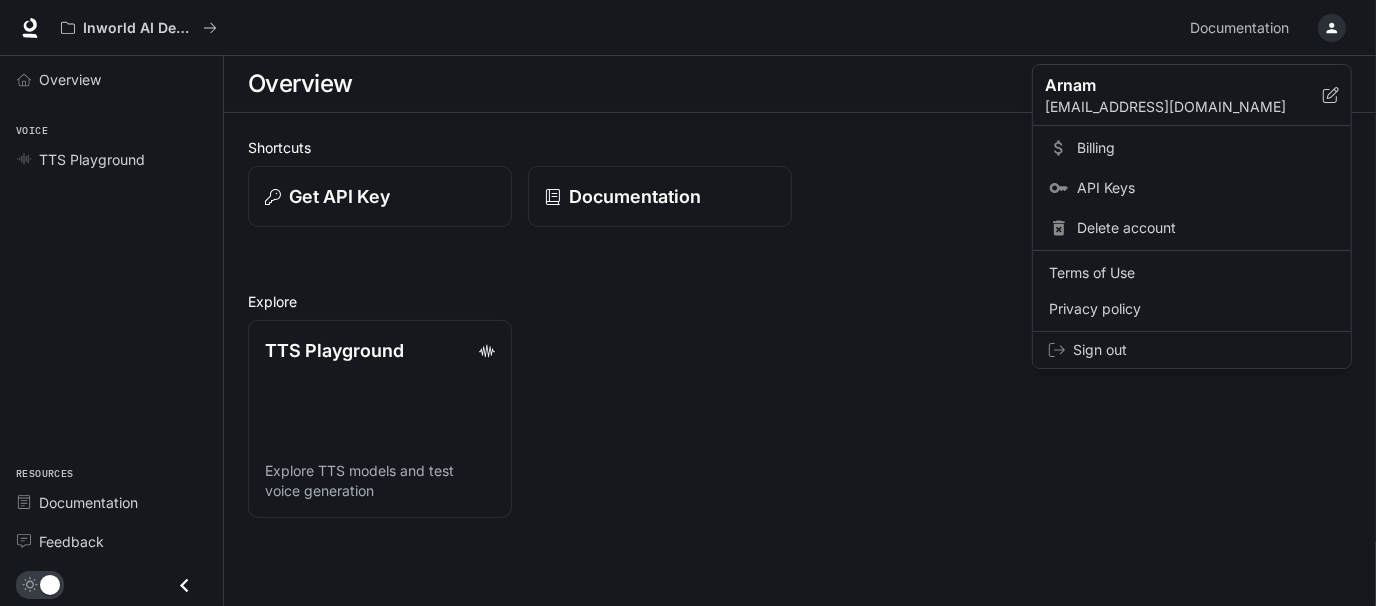 click on "Sign out" at bounding box center [1204, 350] 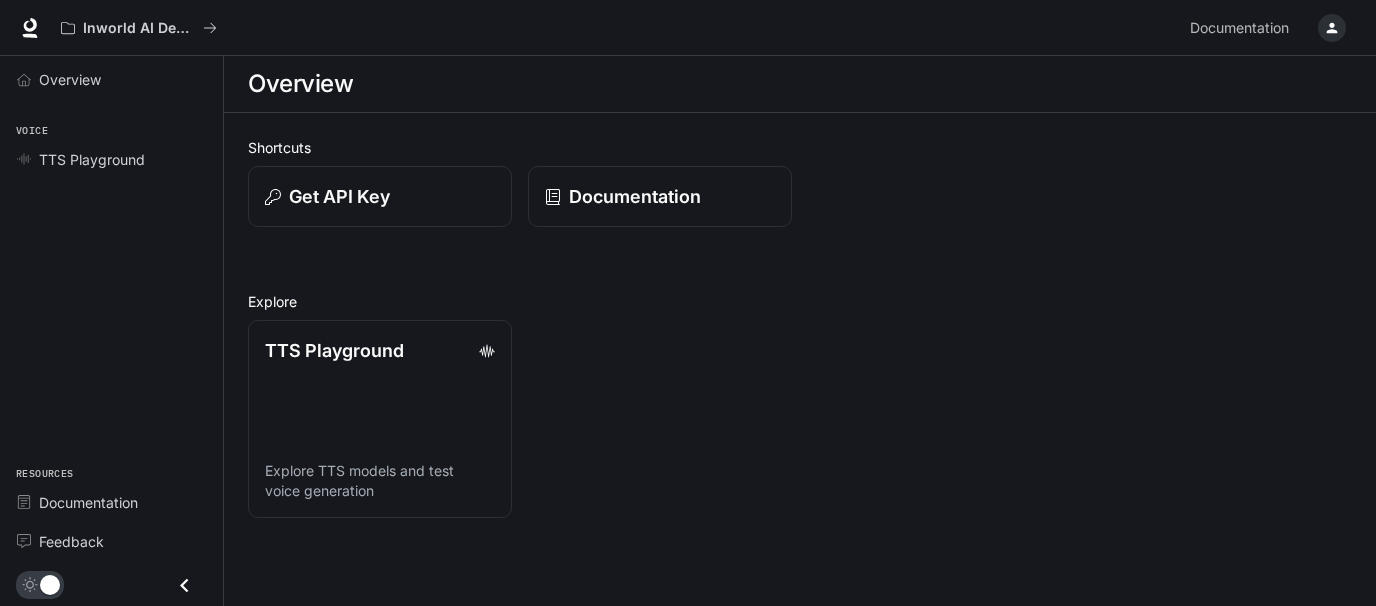 scroll, scrollTop: 0, scrollLeft: 0, axis: both 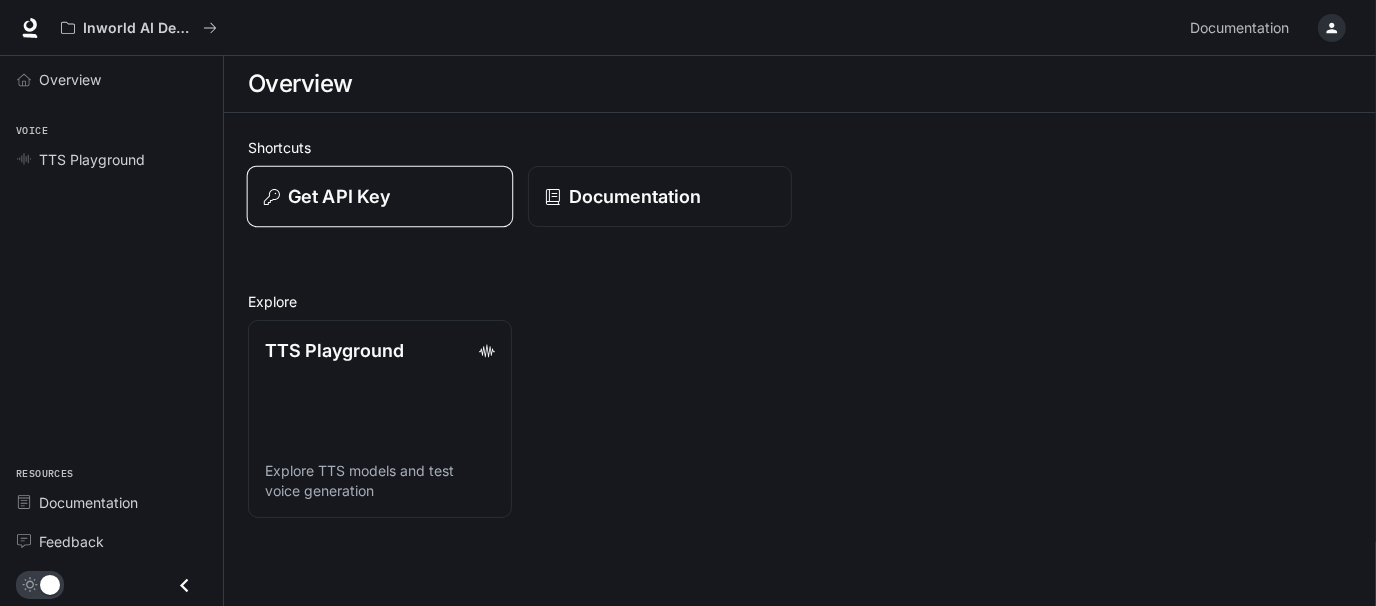 click on "Get API Key" at bounding box center [380, 196] 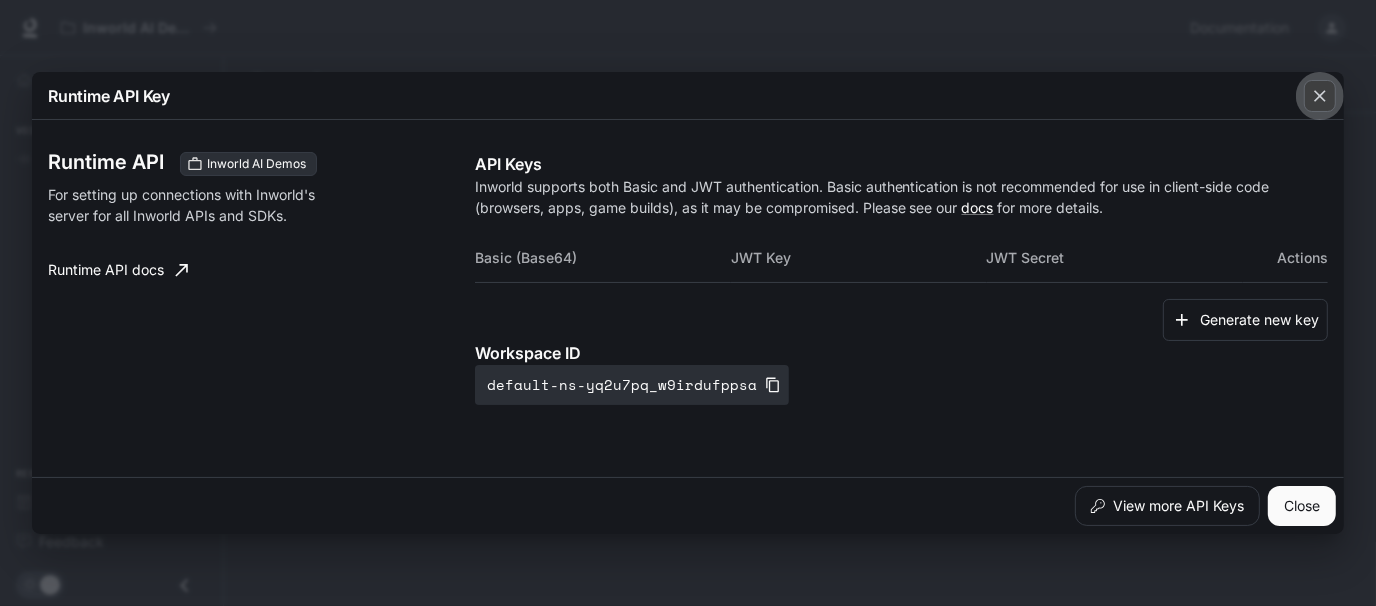 click at bounding box center [1320, 96] 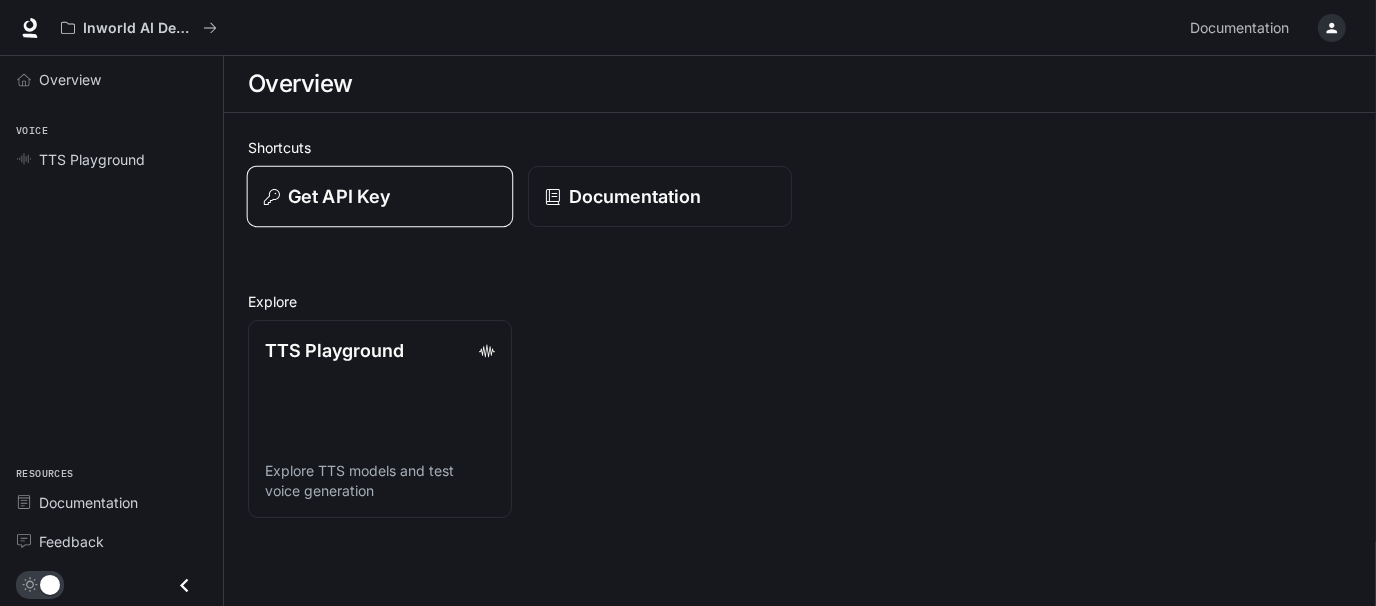 click on "Get API Key" at bounding box center (380, 197) 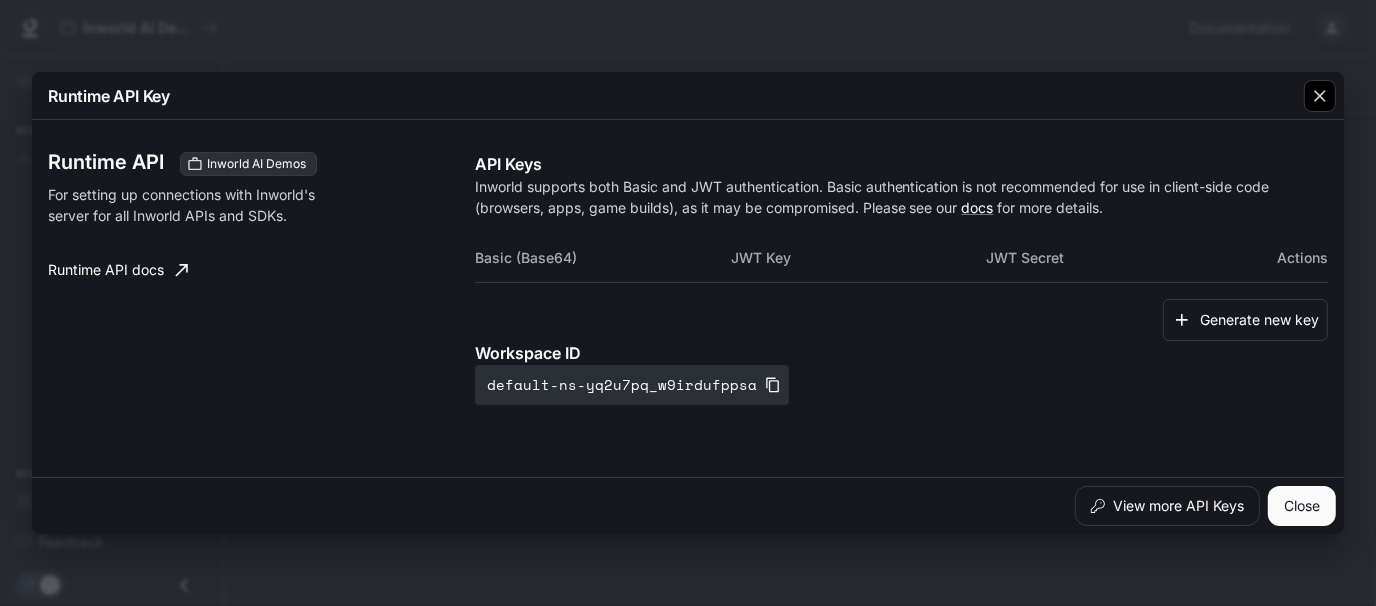 click 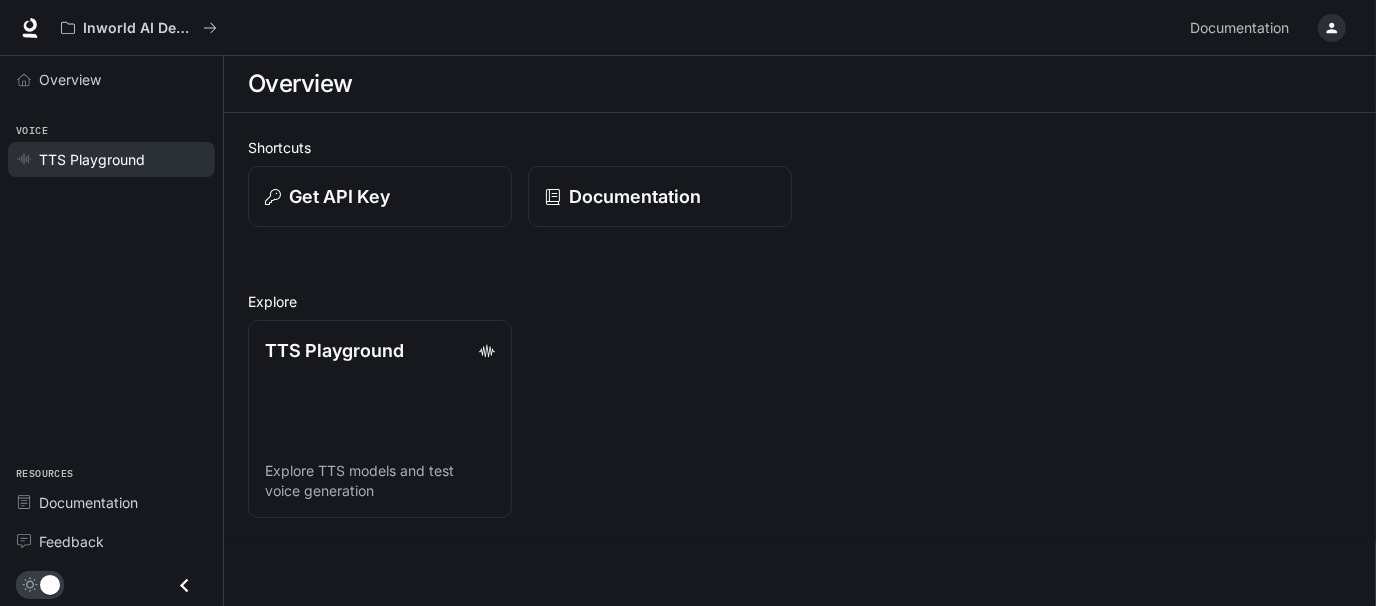 click on "TTS Playground" at bounding box center [92, 159] 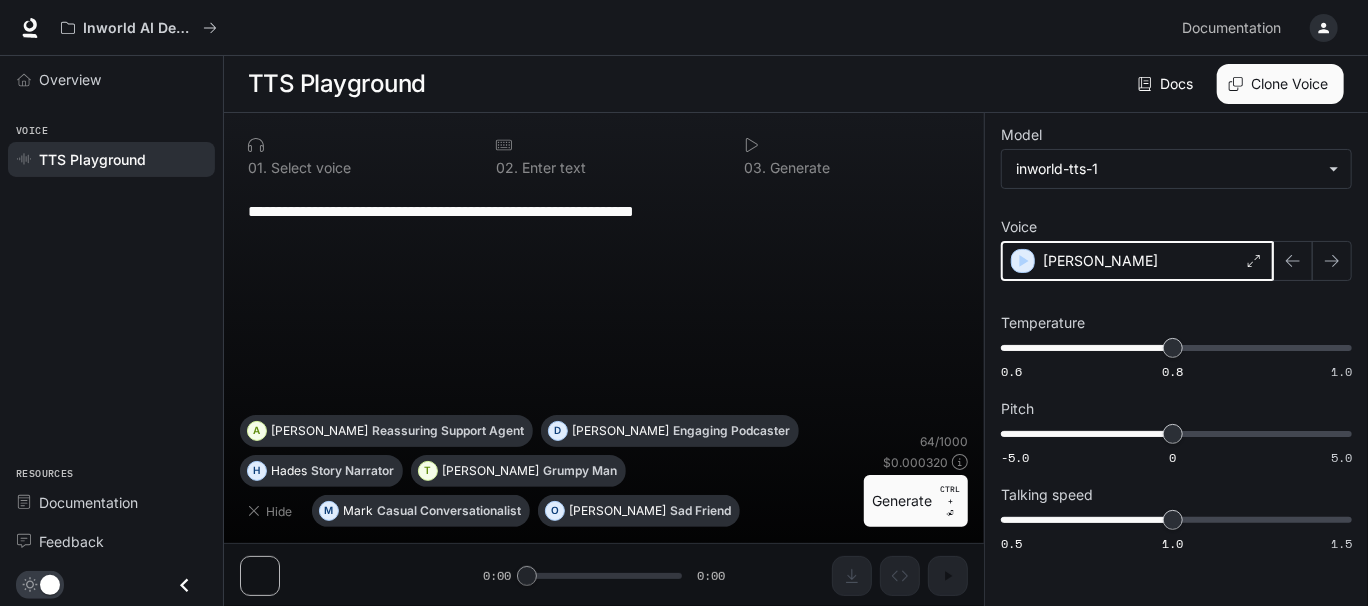 click 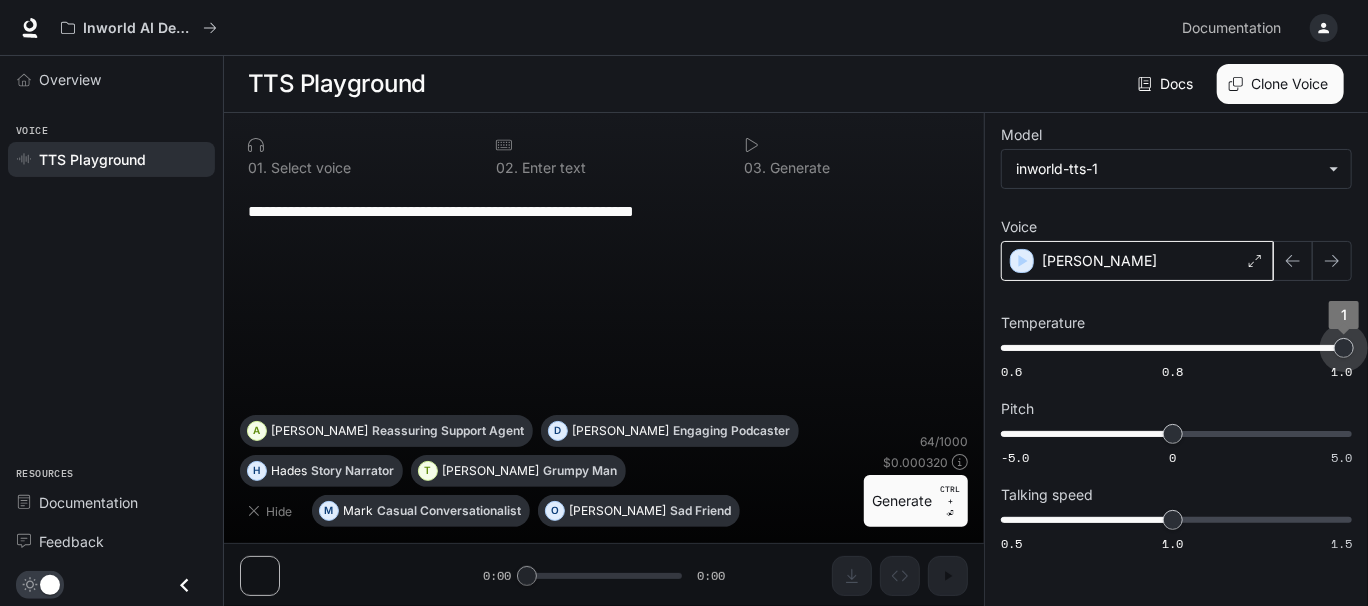 drag, startPoint x: 1178, startPoint y: 343, endPoint x: 1374, endPoint y: 311, distance: 198.59506 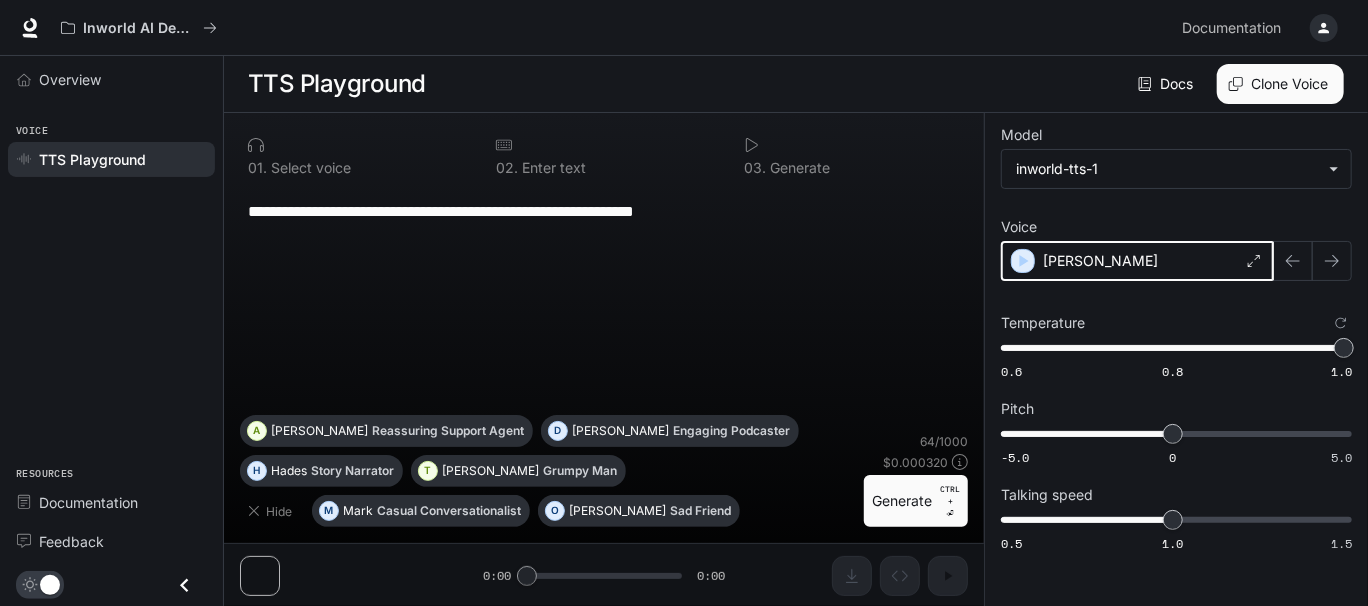 click 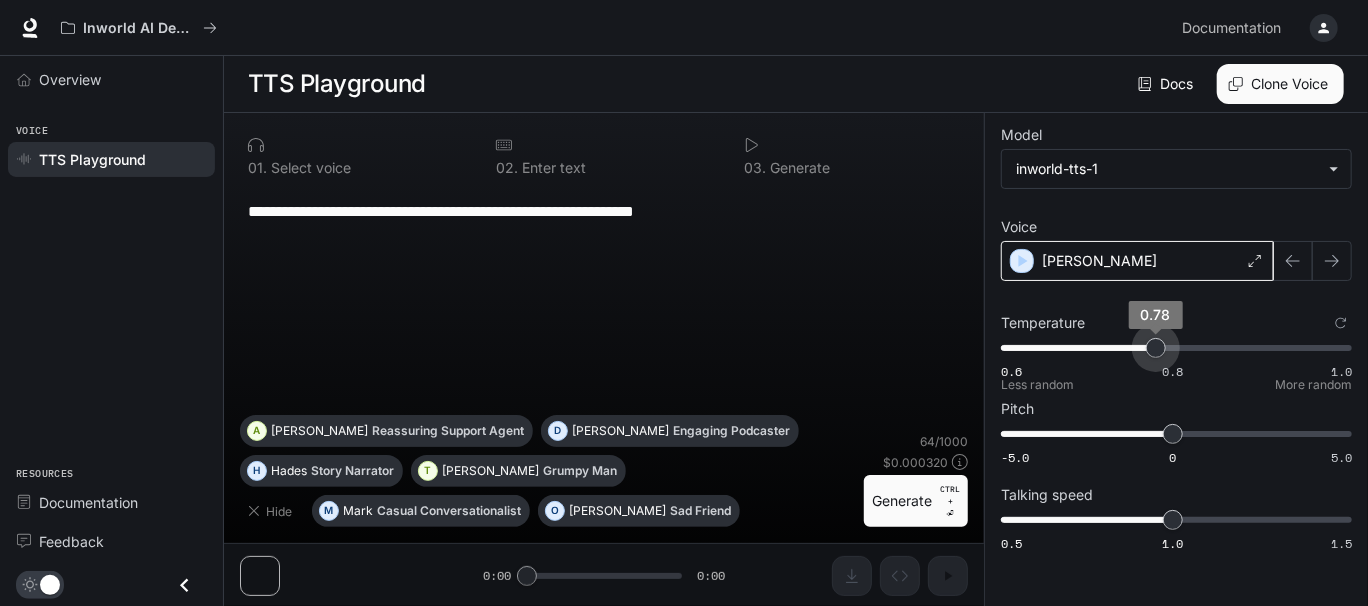 drag, startPoint x: 1331, startPoint y: 343, endPoint x: 1157, endPoint y: 343, distance: 174 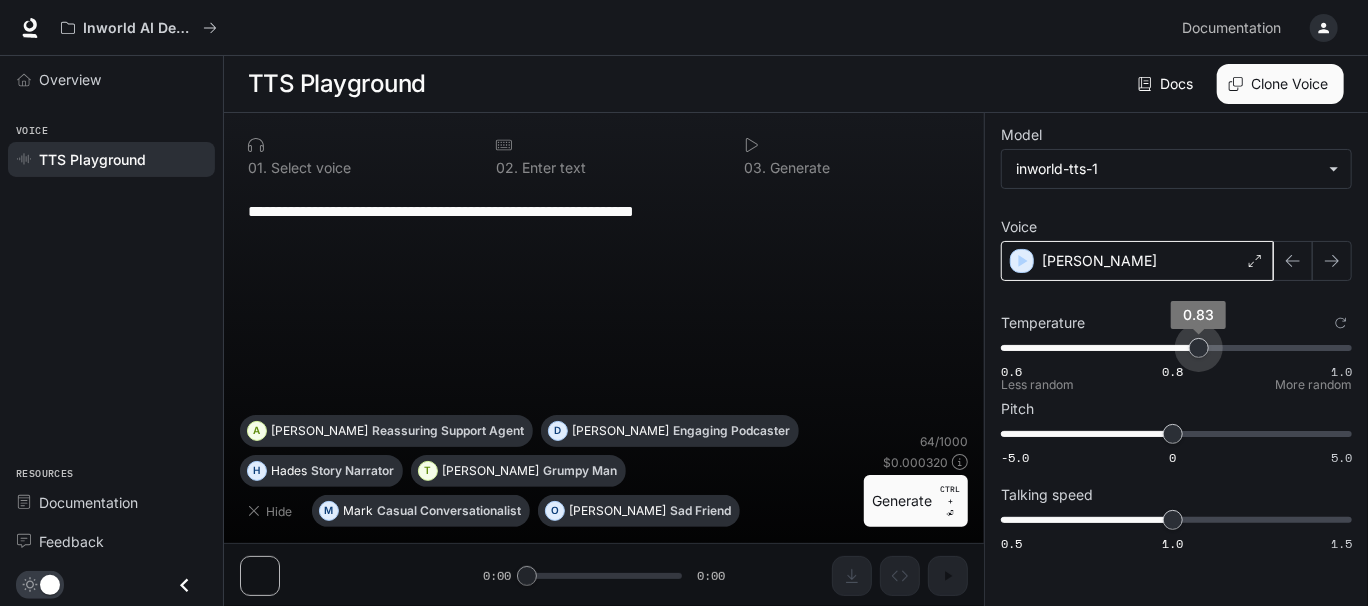 type on "****" 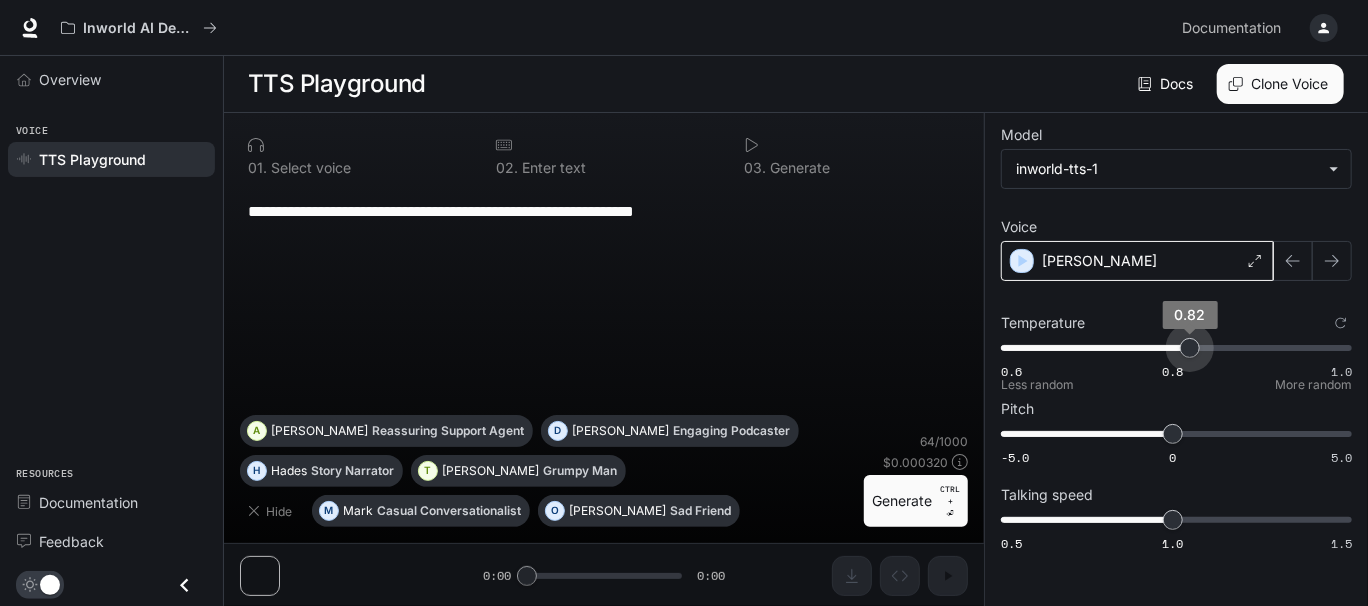drag, startPoint x: 1157, startPoint y: 343, endPoint x: 1186, endPoint y: 336, distance: 29.832869 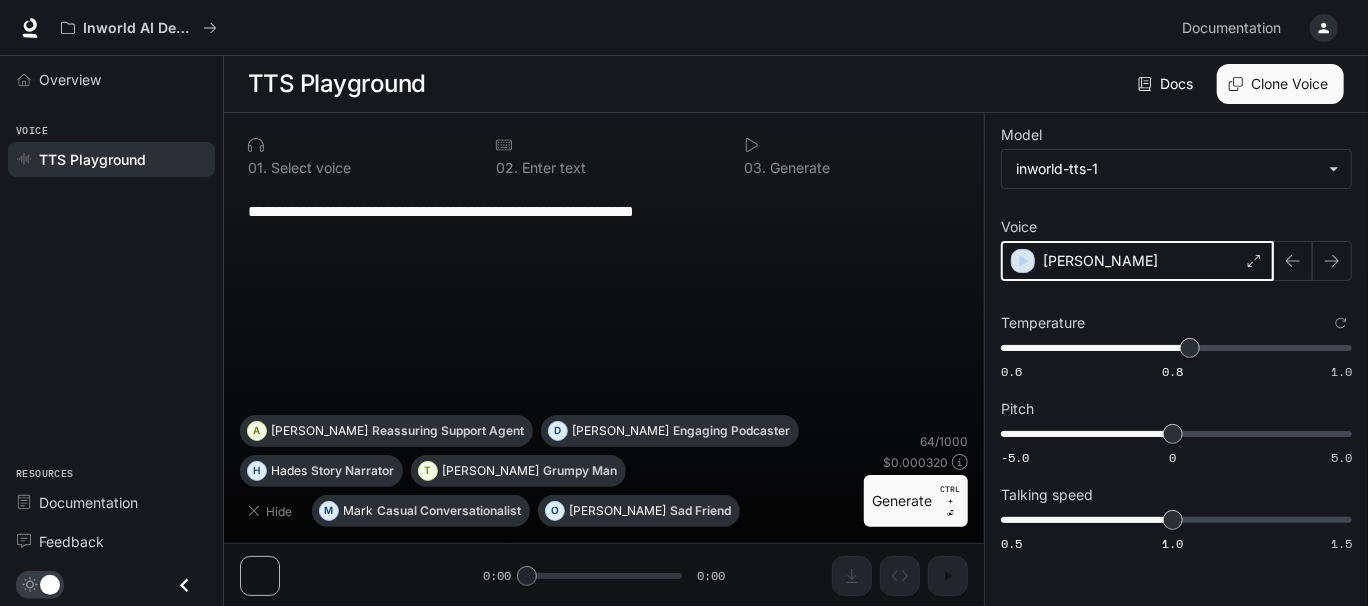 click 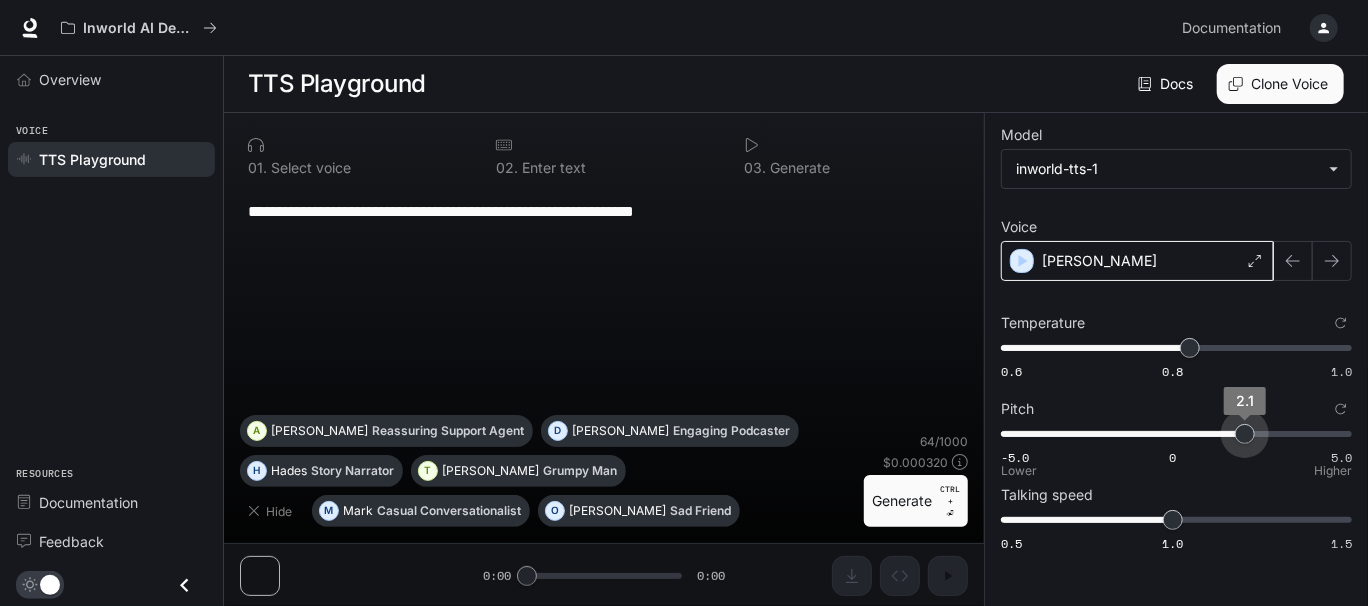 drag, startPoint x: 1169, startPoint y: 425, endPoint x: 1240, endPoint y: 392, distance: 78.29432 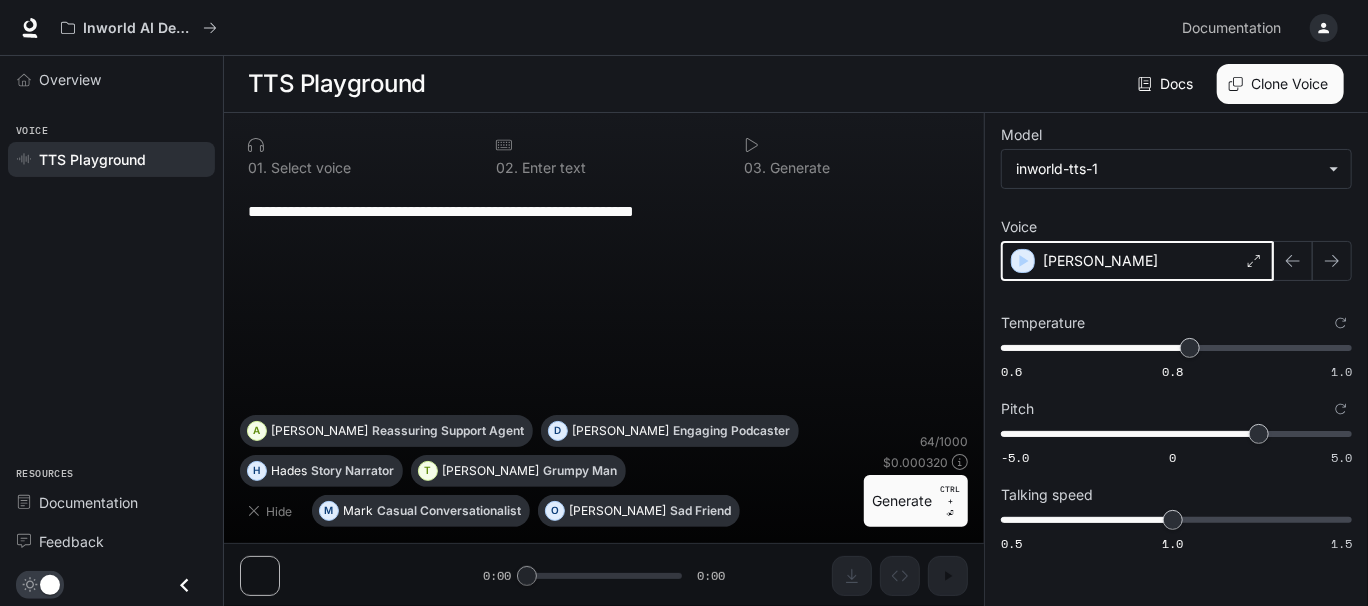 click 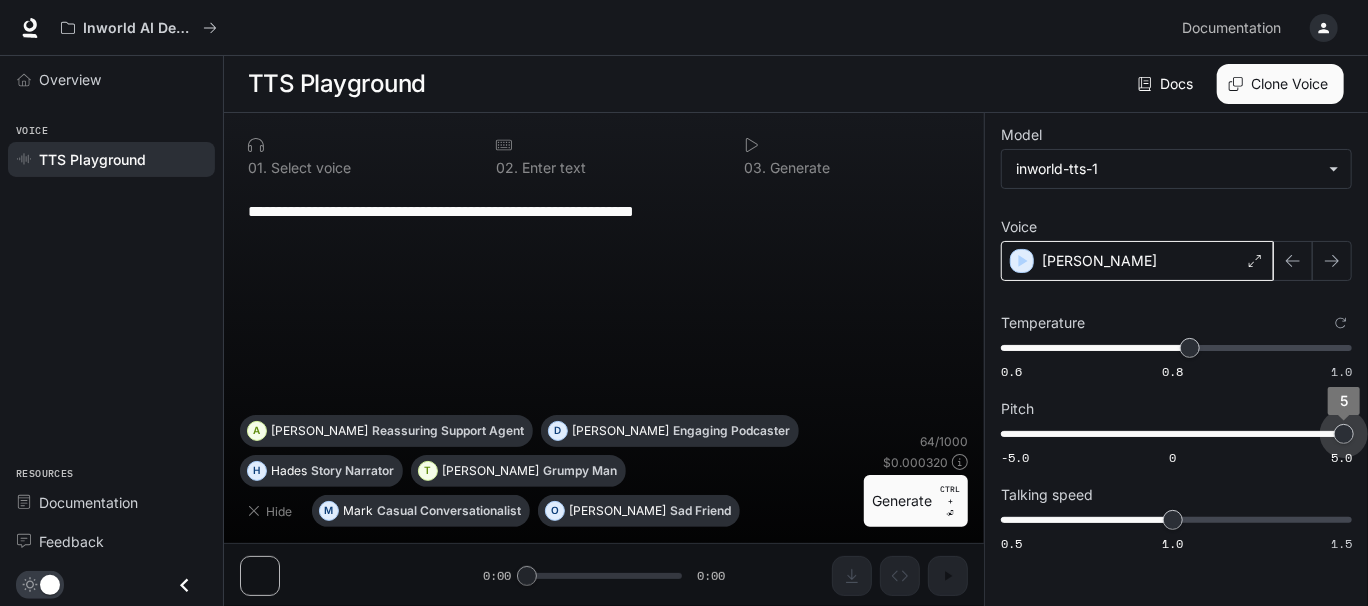 drag, startPoint x: 1260, startPoint y: 437, endPoint x: 1374, endPoint y: 424, distance: 114.73883 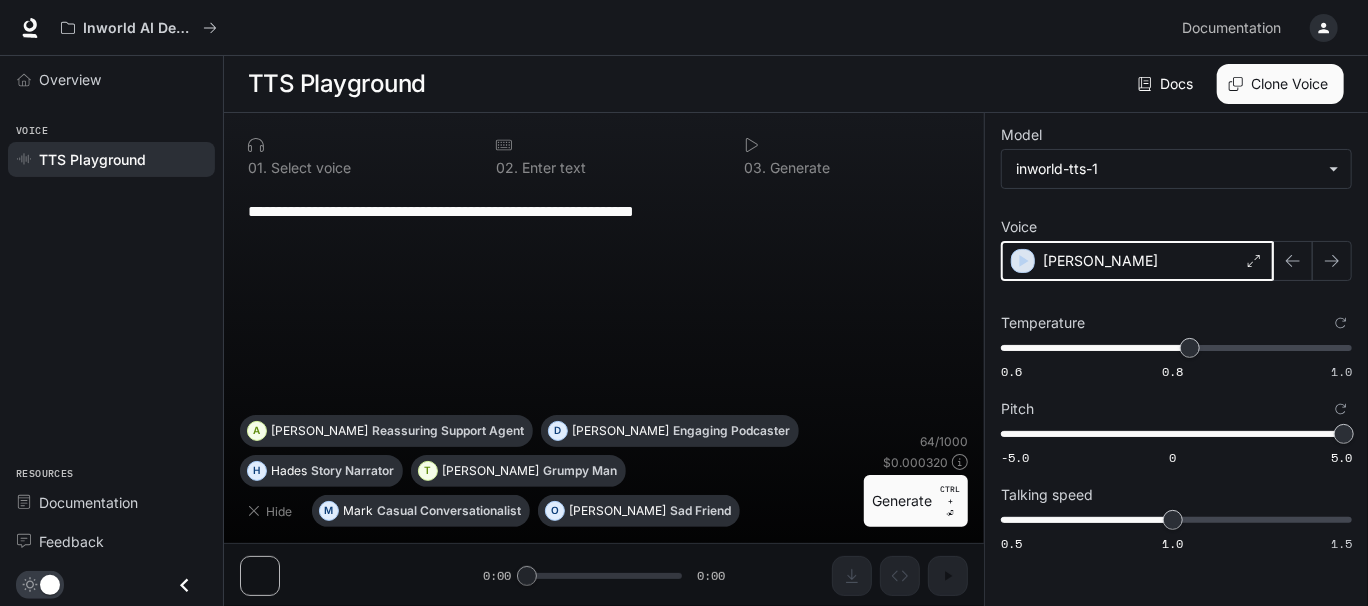 click 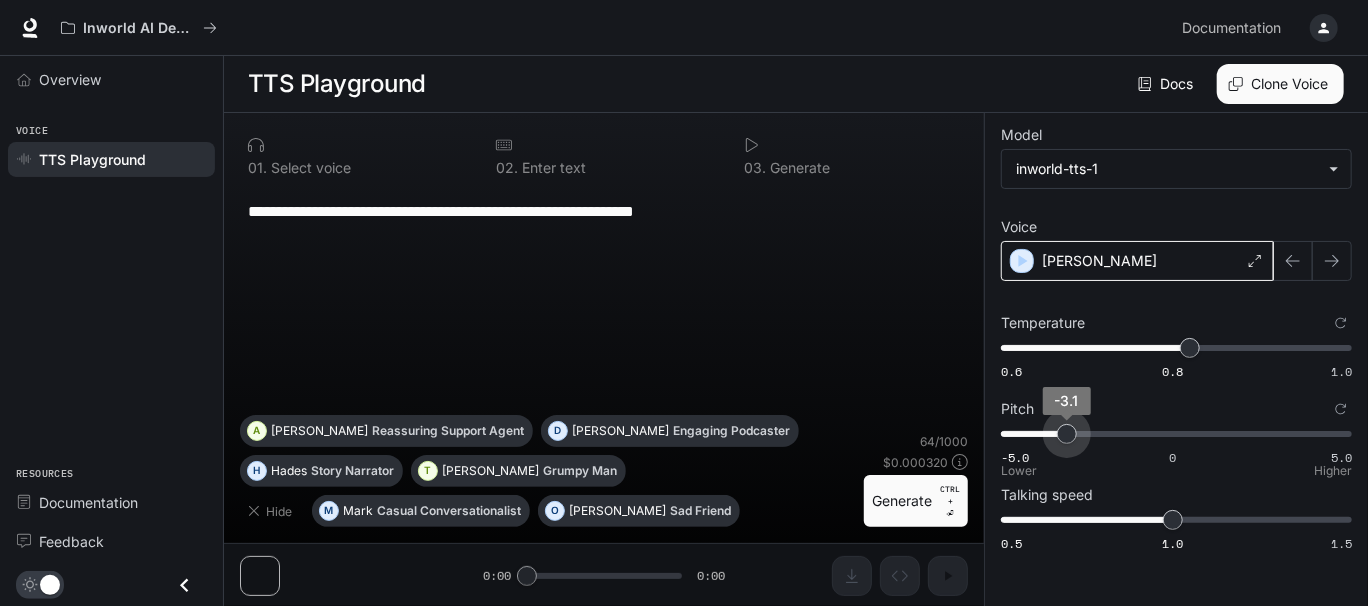 drag, startPoint x: 1284, startPoint y: 435, endPoint x: 1042, endPoint y: 395, distance: 245.28351 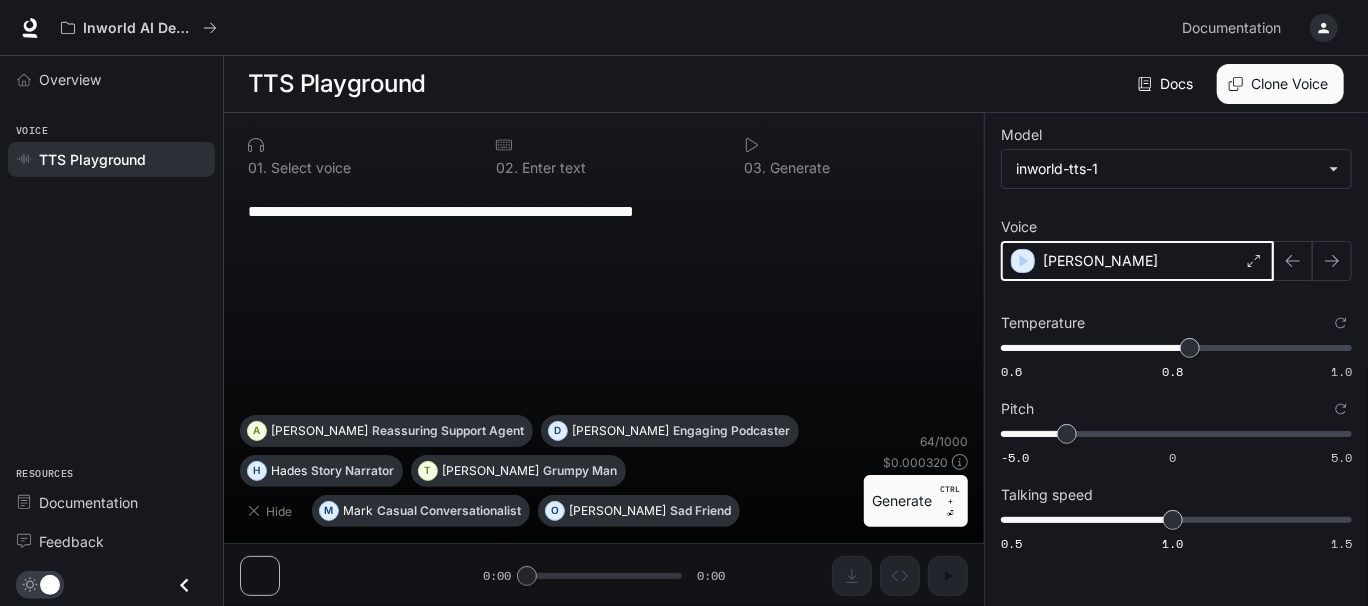 click 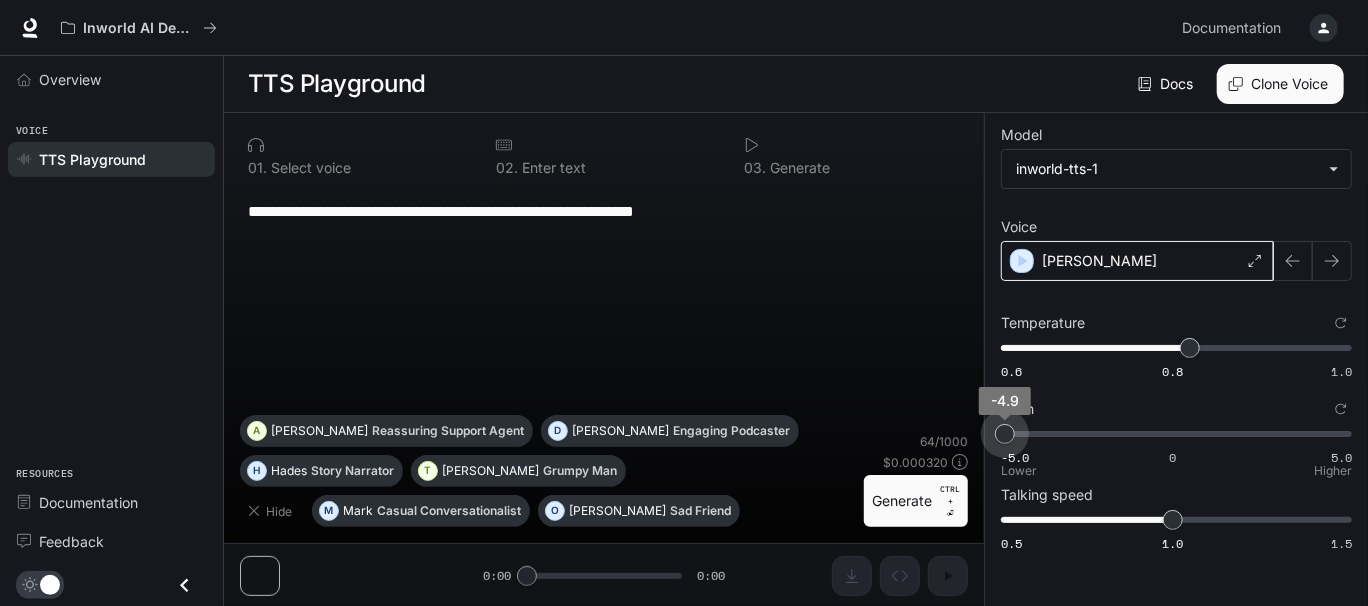 drag, startPoint x: 1058, startPoint y: 439, endPoint x: 987, endPoint y: 430, distance: 71.568146 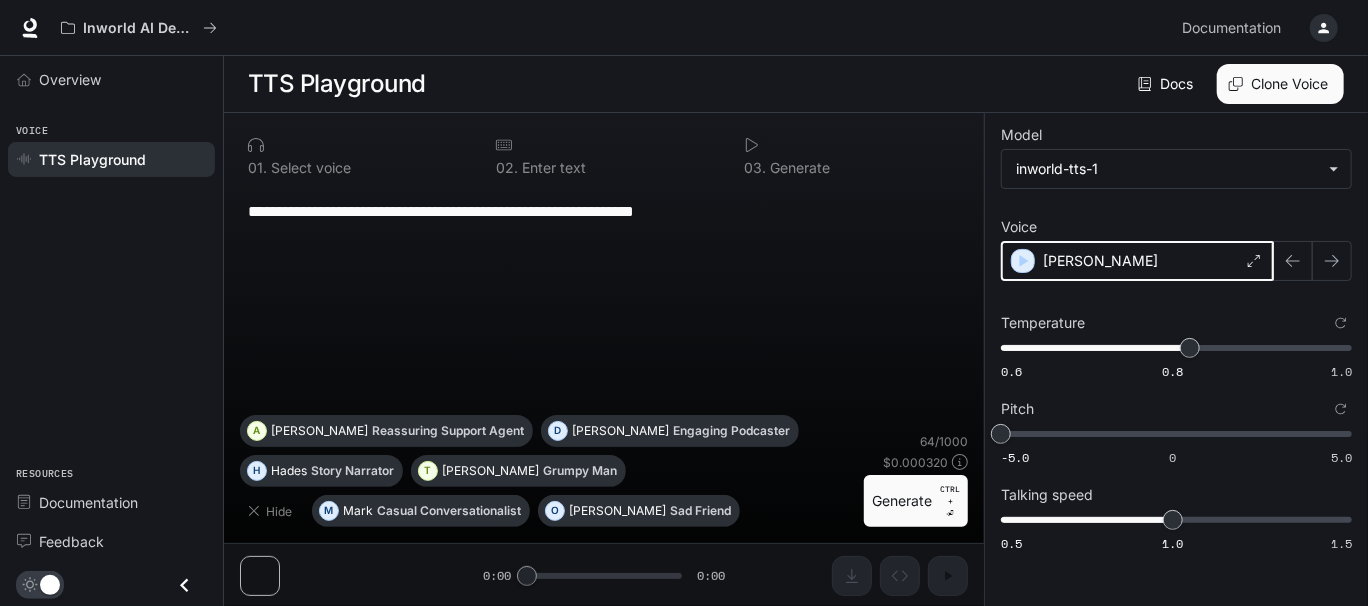 click 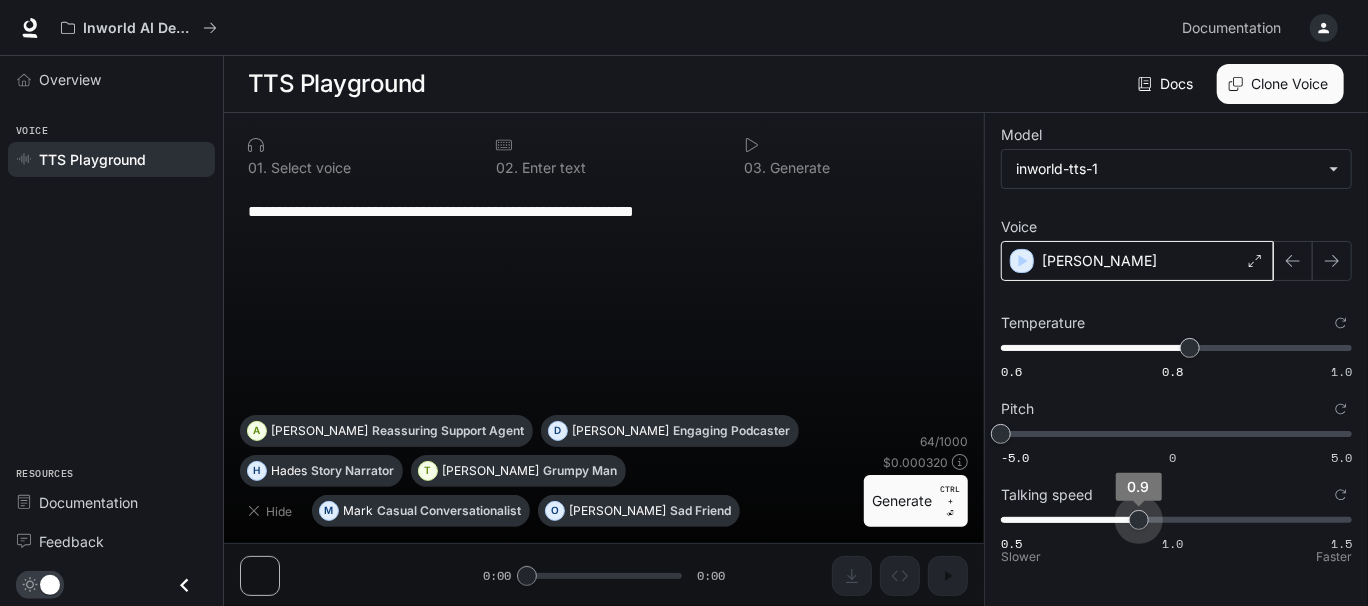 drag, startPoint x: 1166, startPoint y: 518, endPoint x: 1143, endPoint y: 508, distance: 25.079872 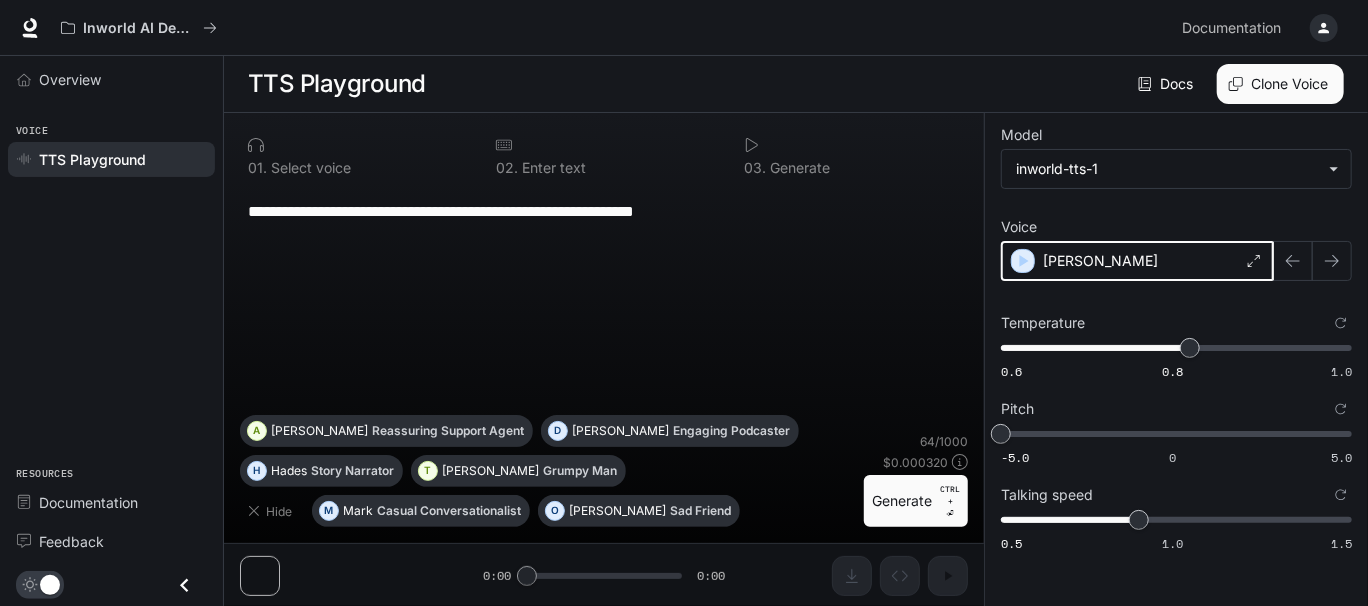 click 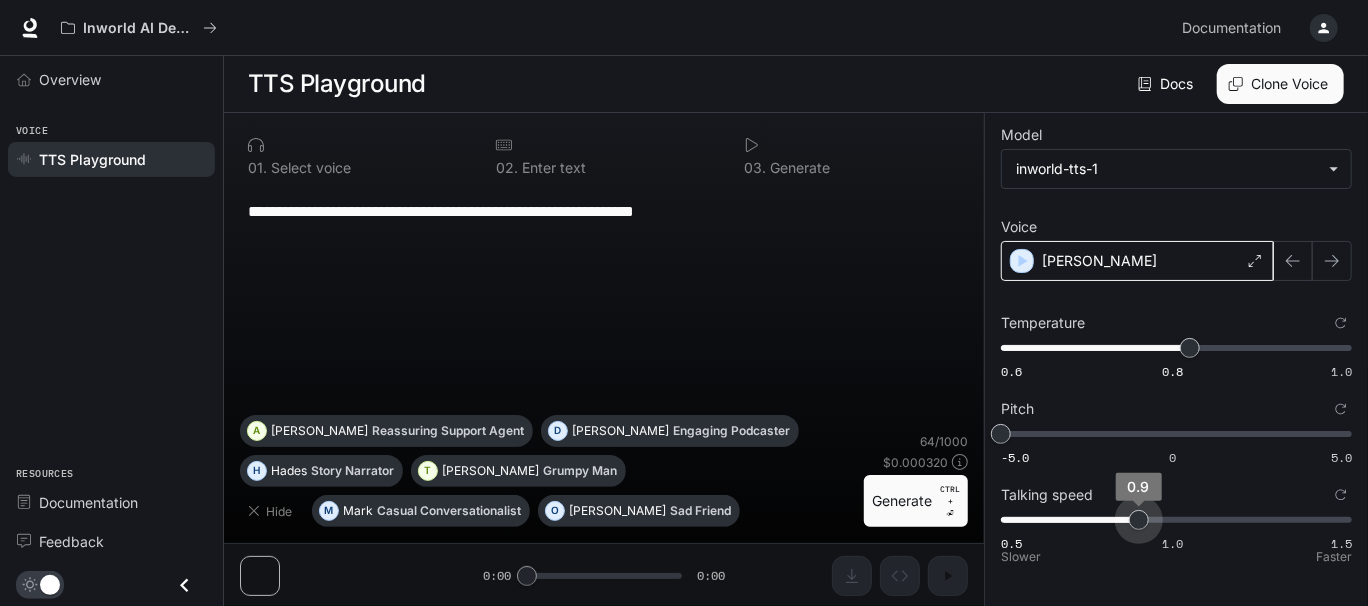 type on "***" 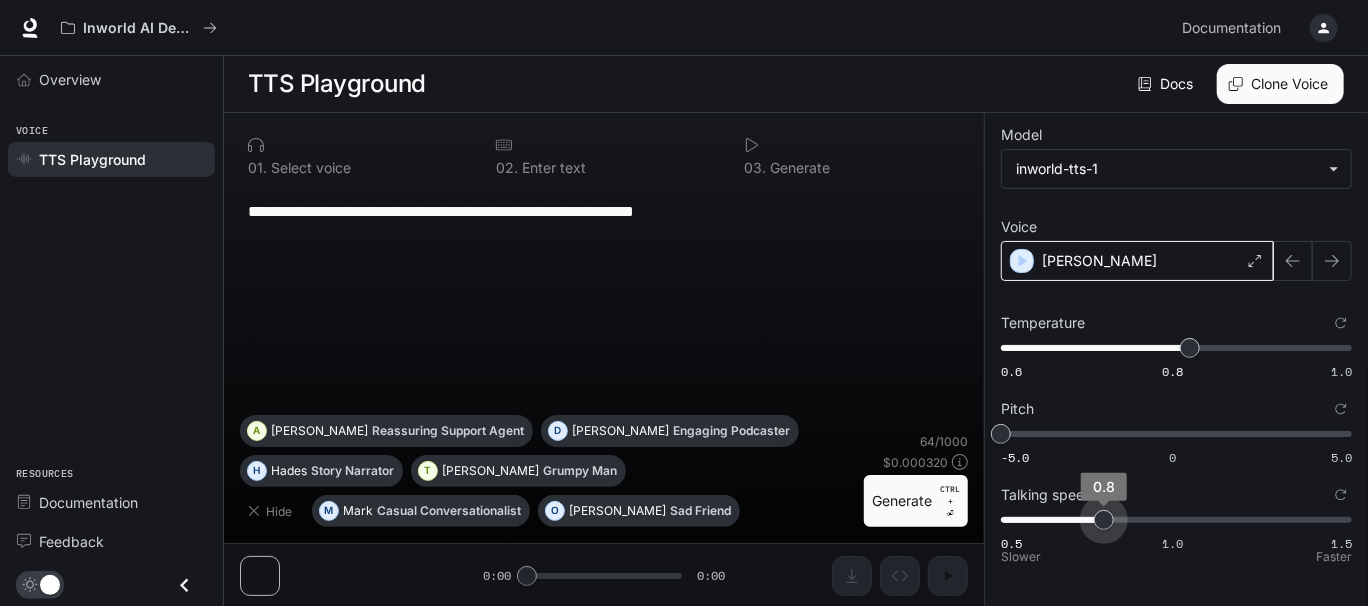 drag, startPoint x: 1137, startPoint y: 520, endPoint x: 1120, endPoint y: 518, distance: 17.117243 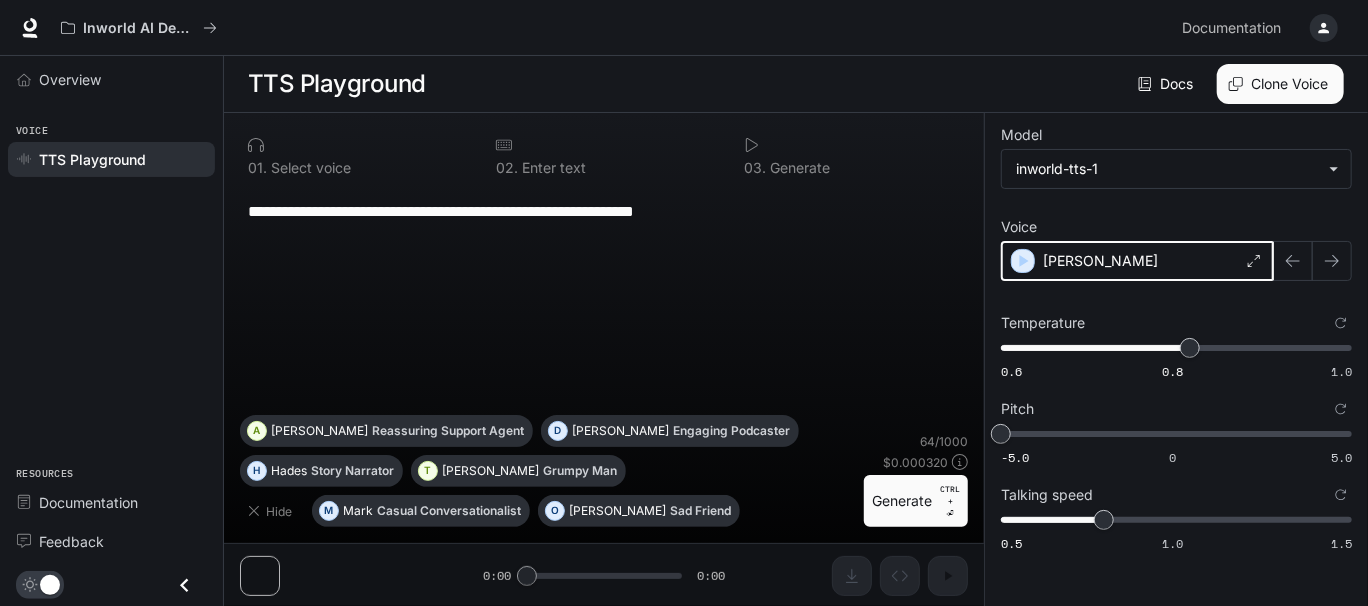 click 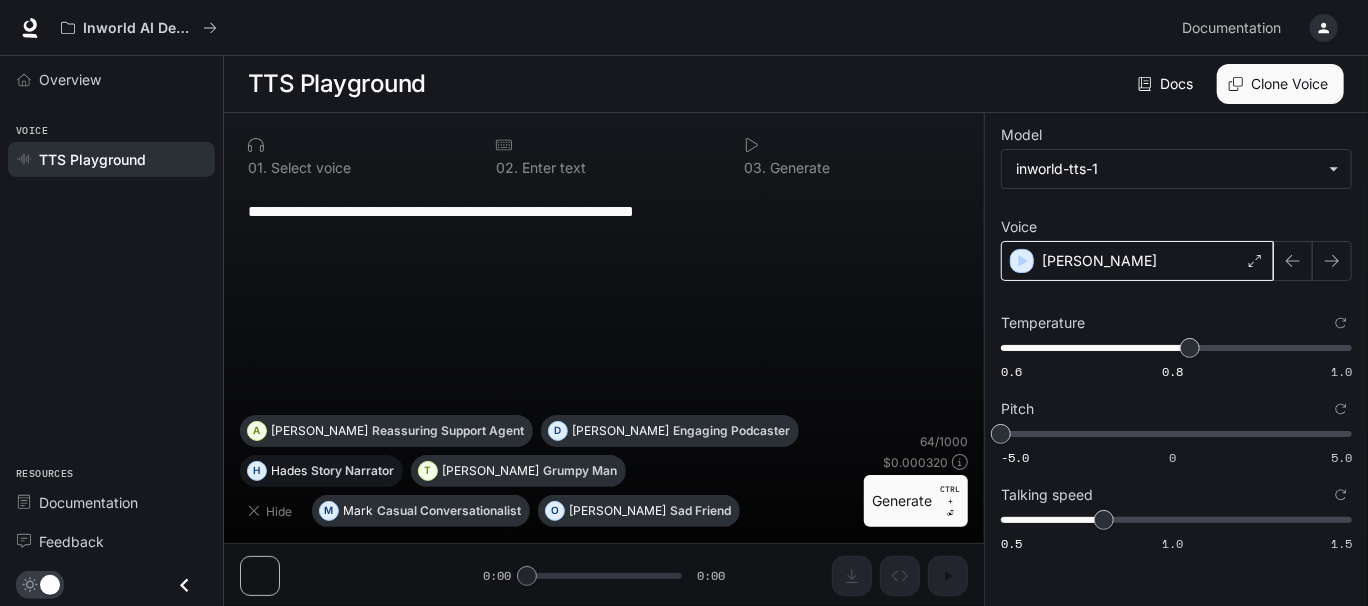 click on "Story Narrator" at bounding box center [352, 471] 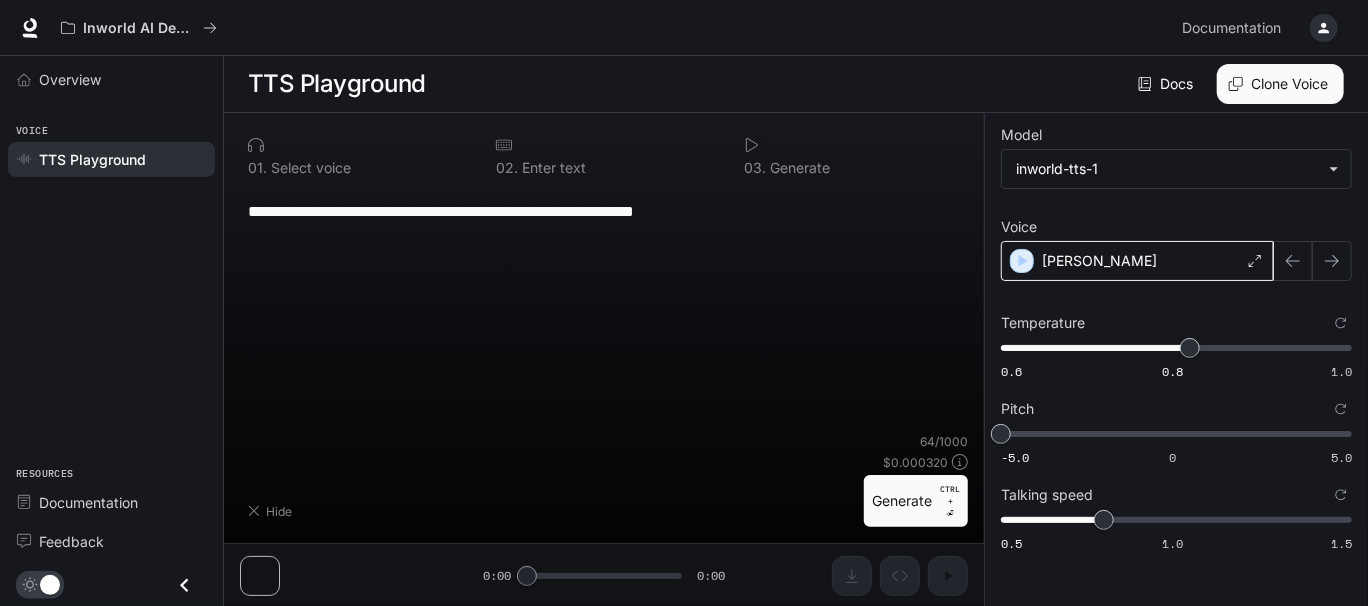 type on "**********" 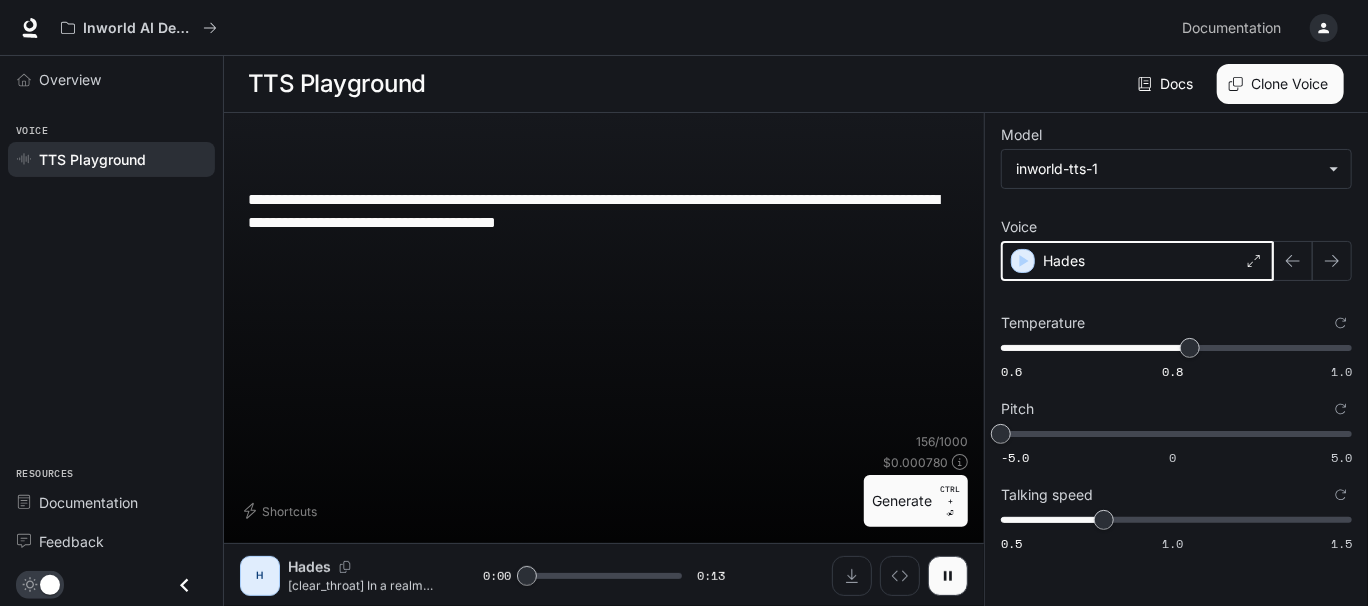click 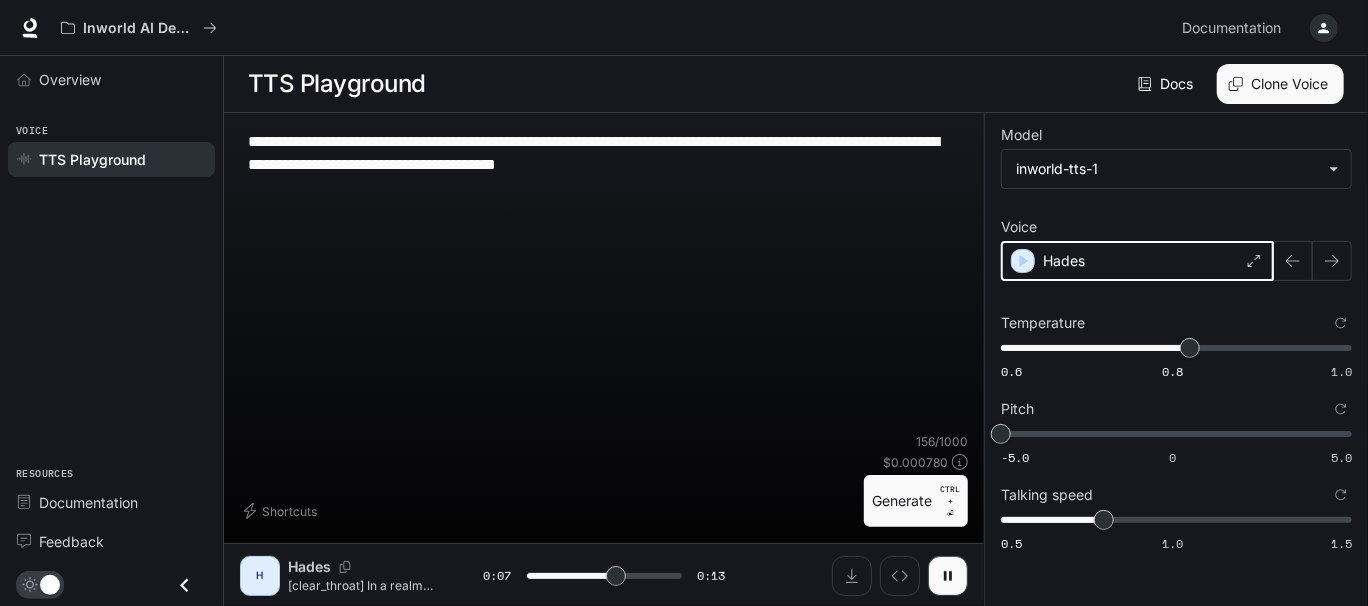 click 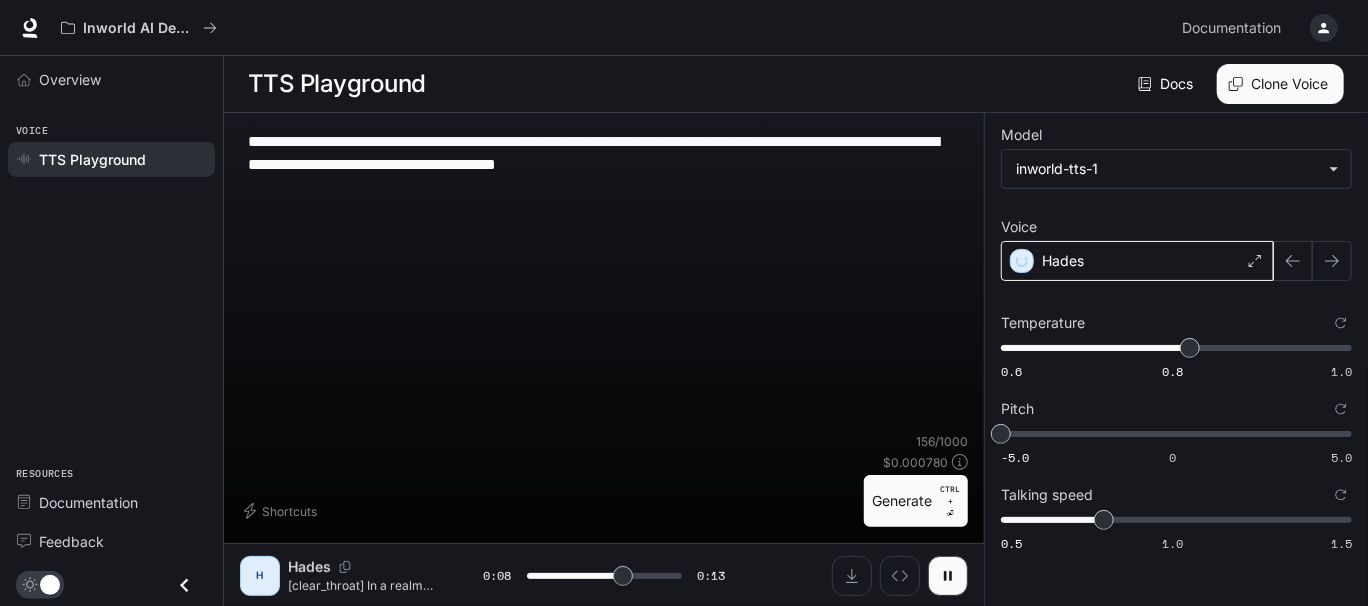 click on "Hades" at bounding box center [1137, 261] 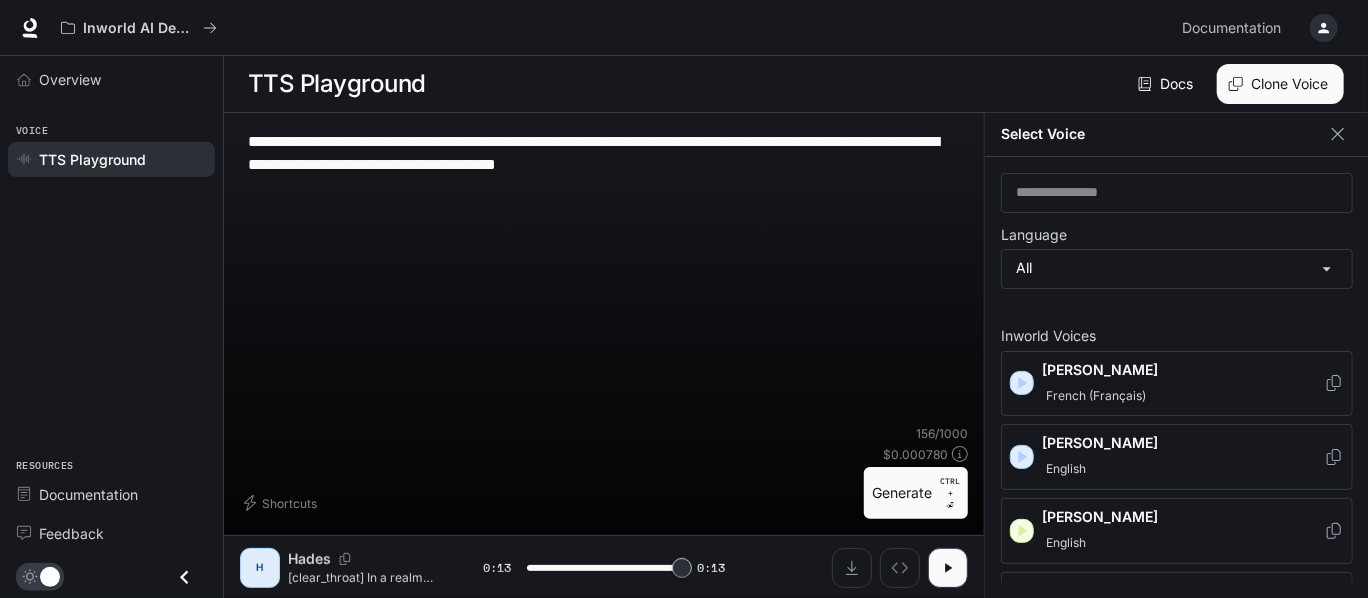 type on "*" 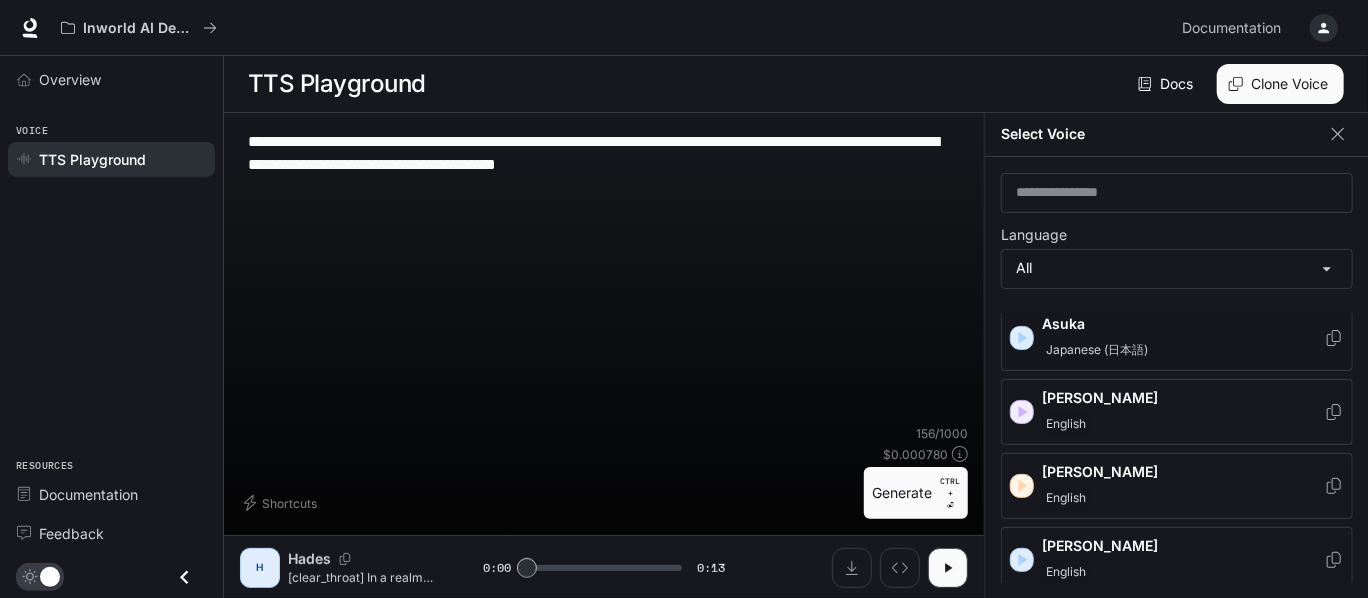 scroll, scrollTop: 300, scrollLeft: 0, axis: vertical 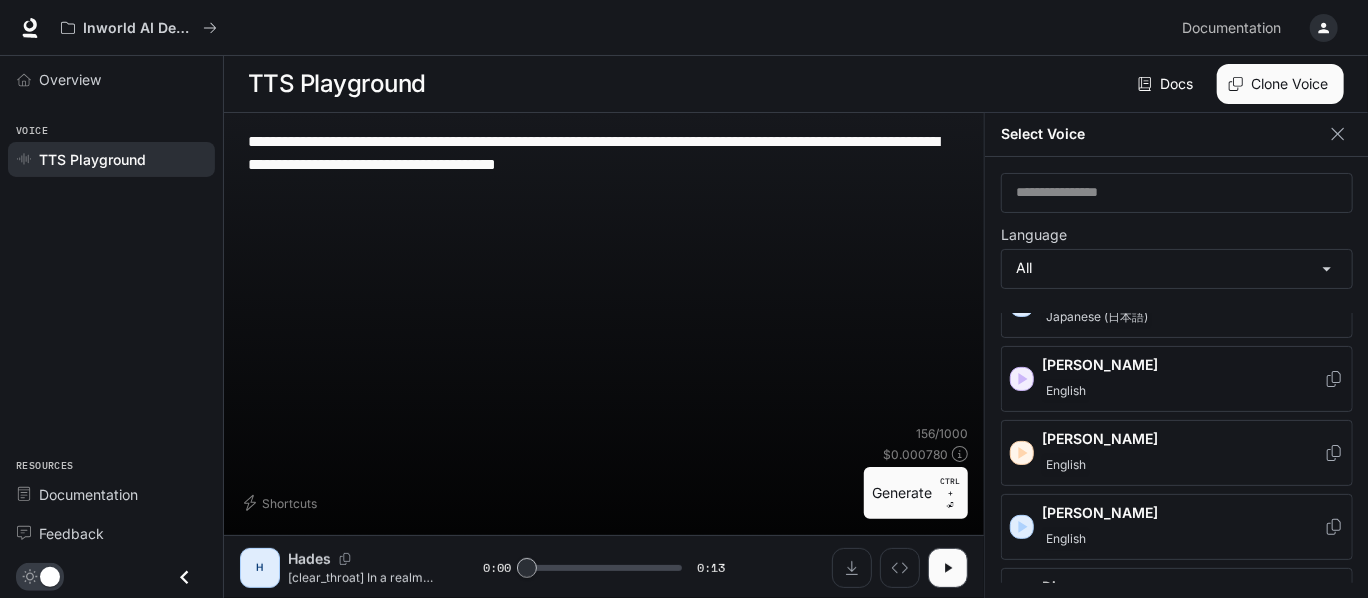 click 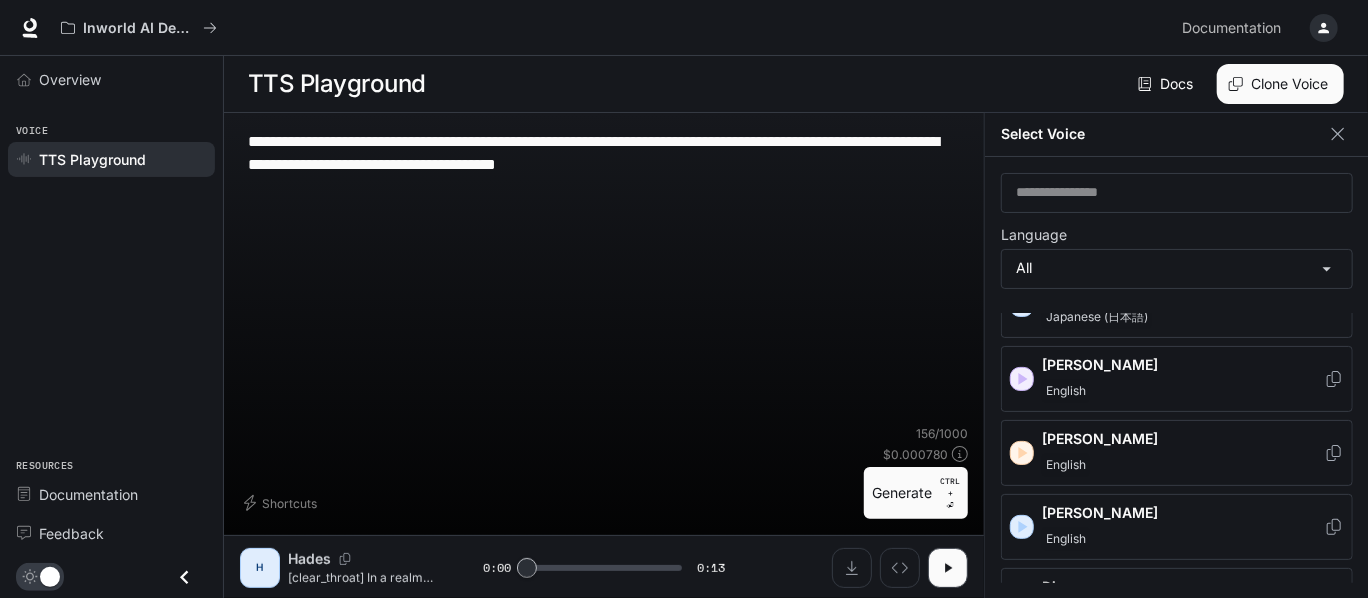 scroll, scrollTop: 199, scrollLeft: 0, axis: vertical 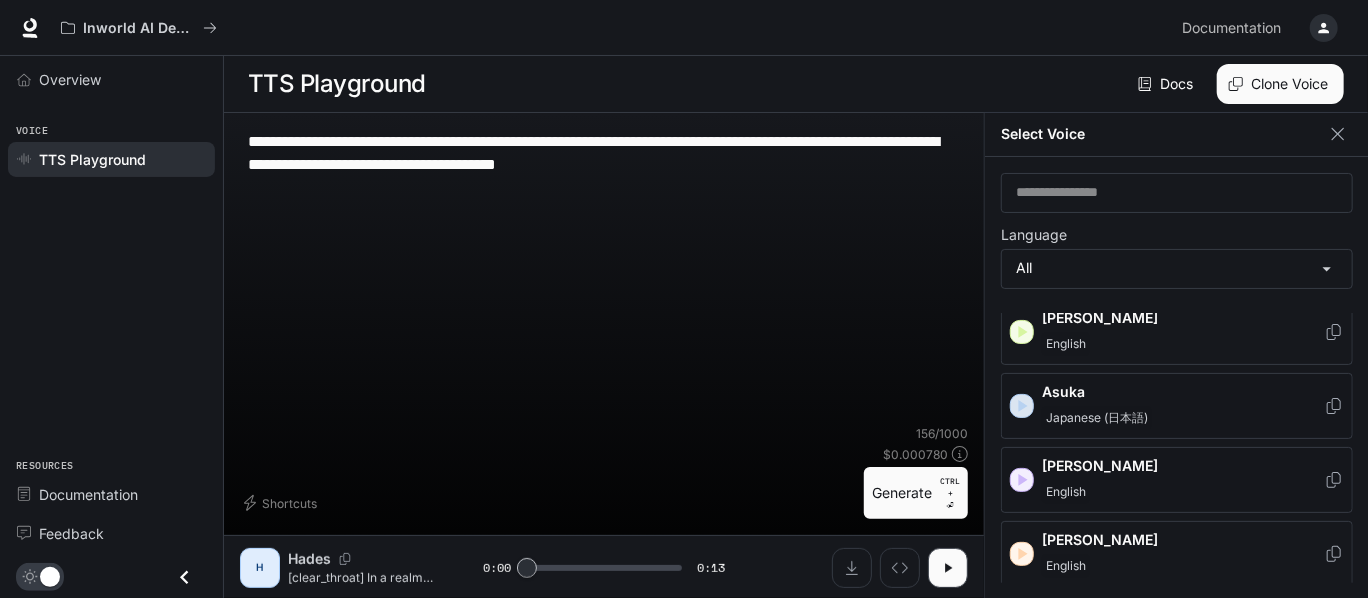 click 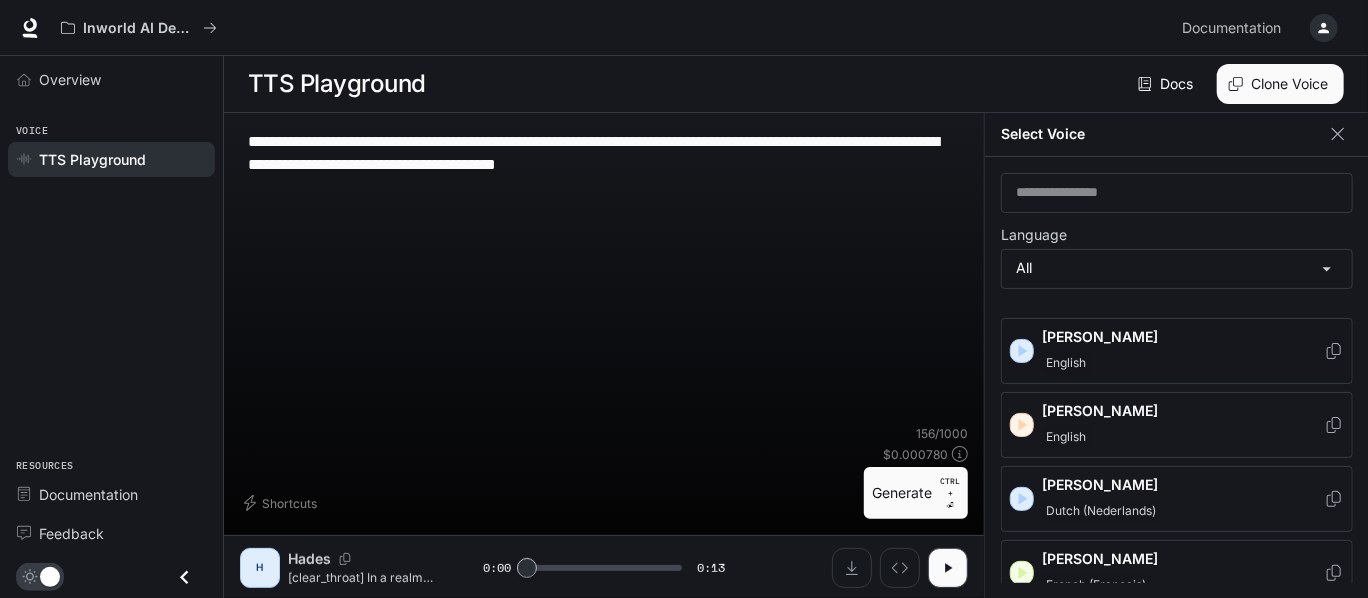 scroll, scrollTop: 800, scrollLeft: 0, axis: vertical 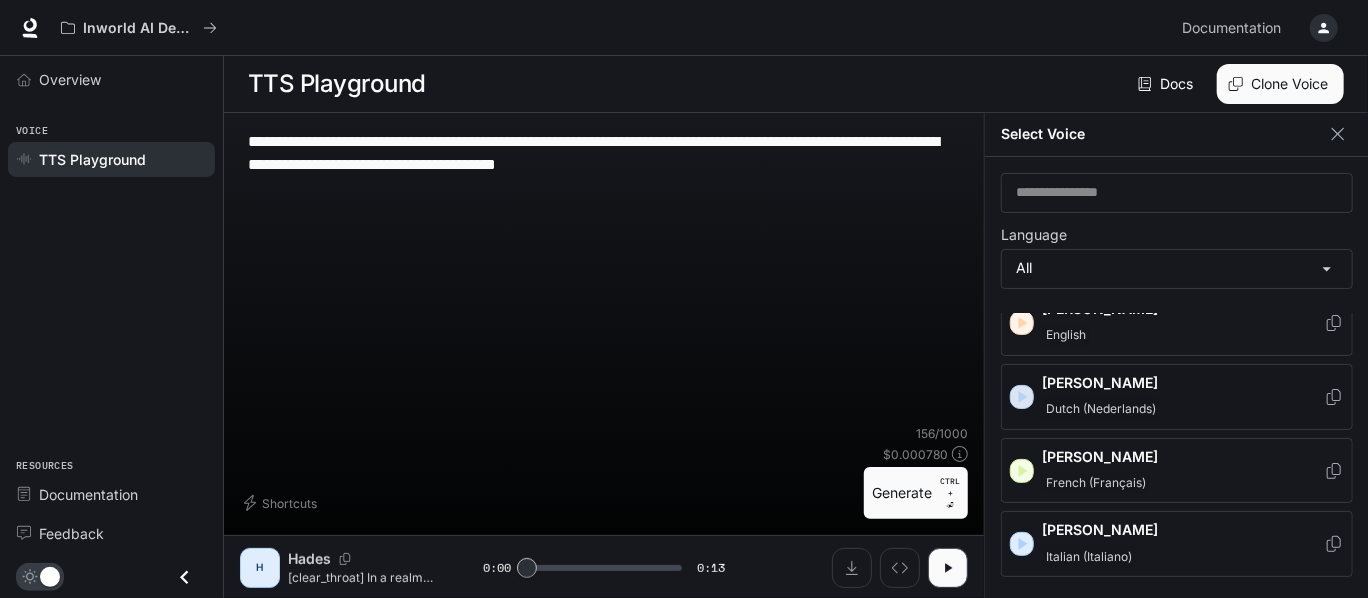click 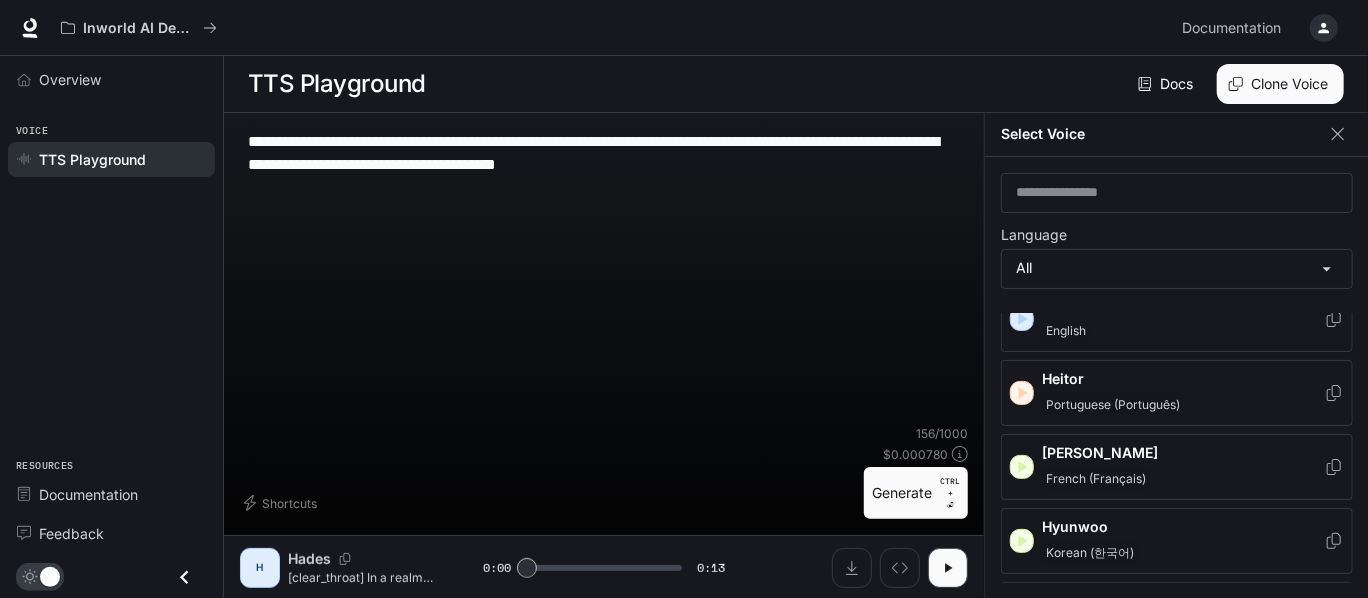 scroll, scrollTop: 1500, scrollLeft: 0, axis: vertical 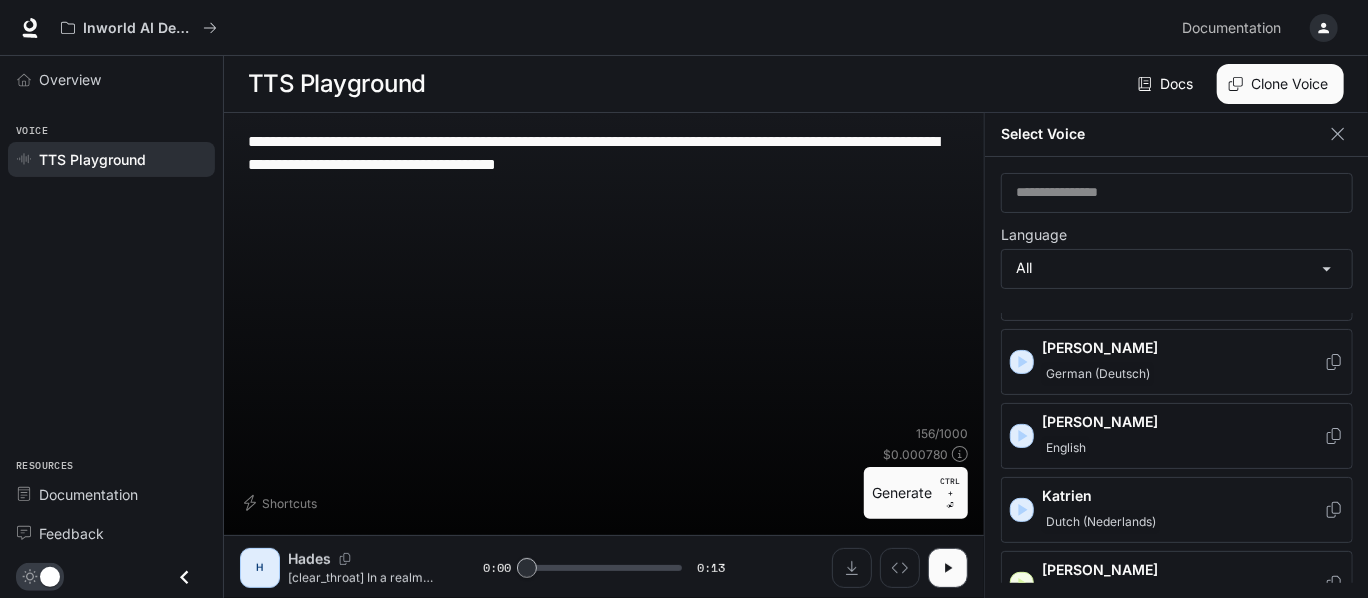 click 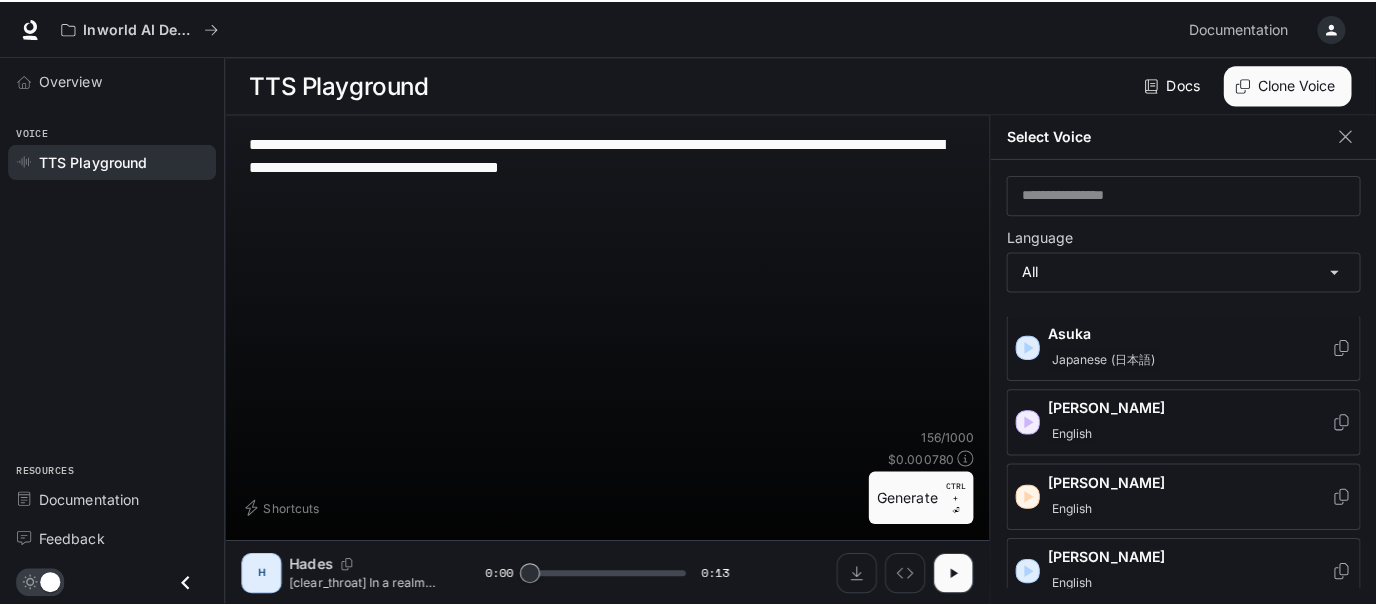 scroll, scrollTop: 0, scrollLeft: 0, axis: both 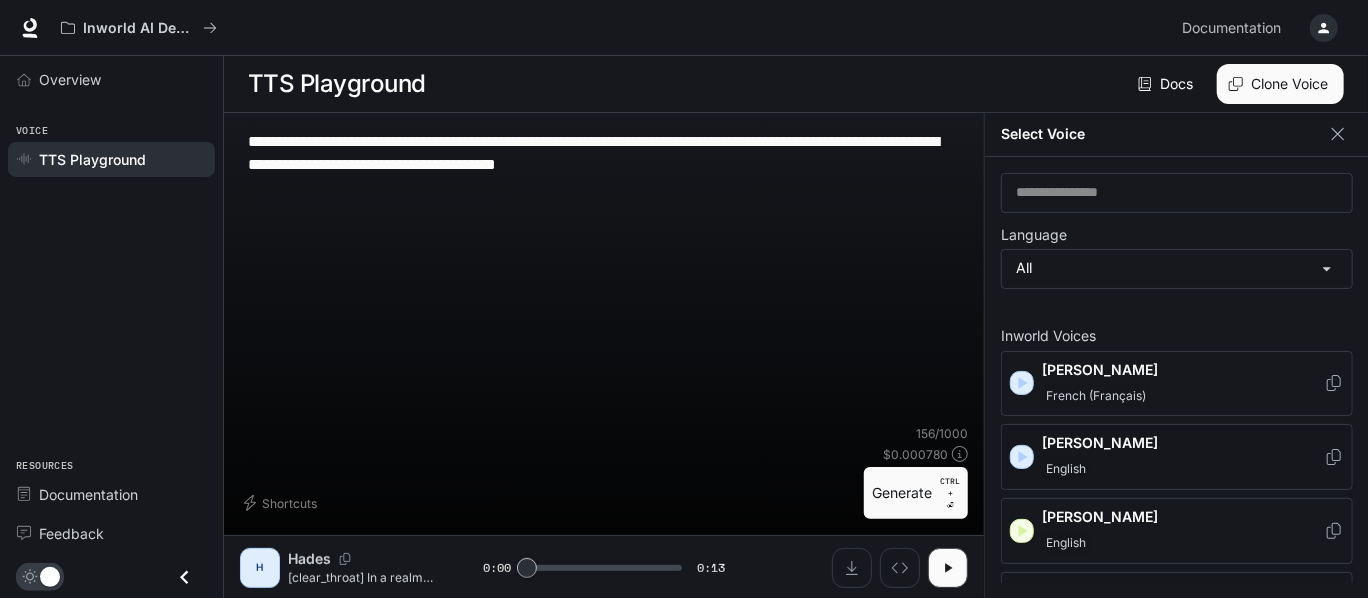 click 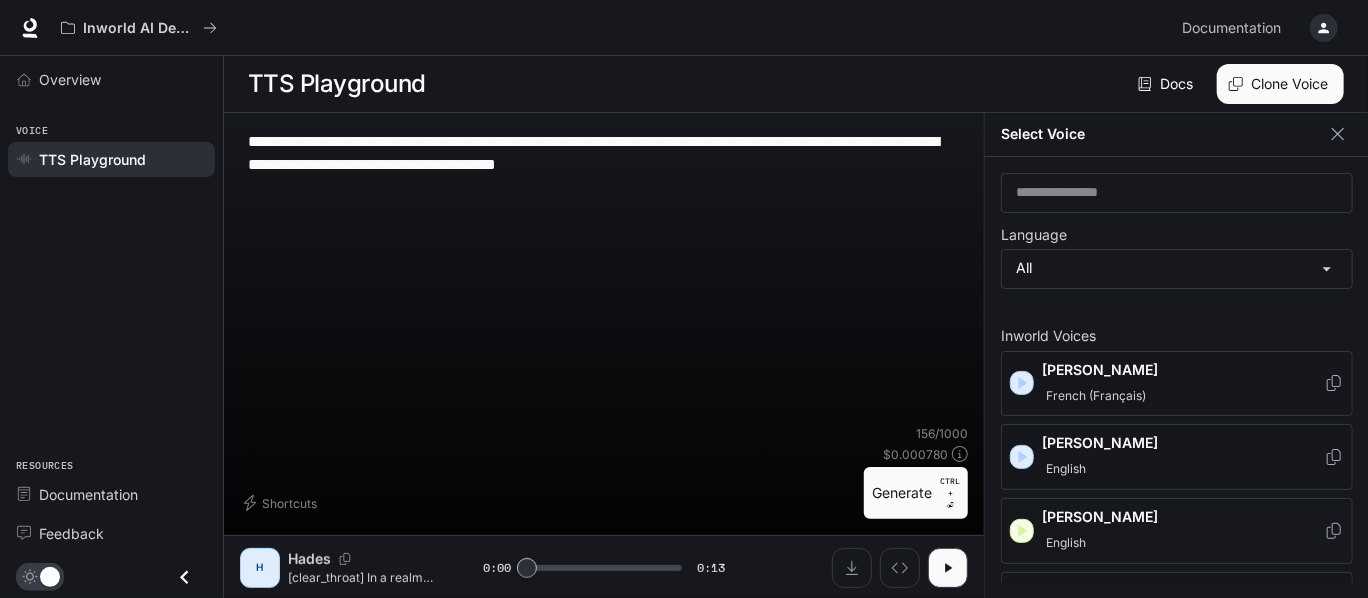 click 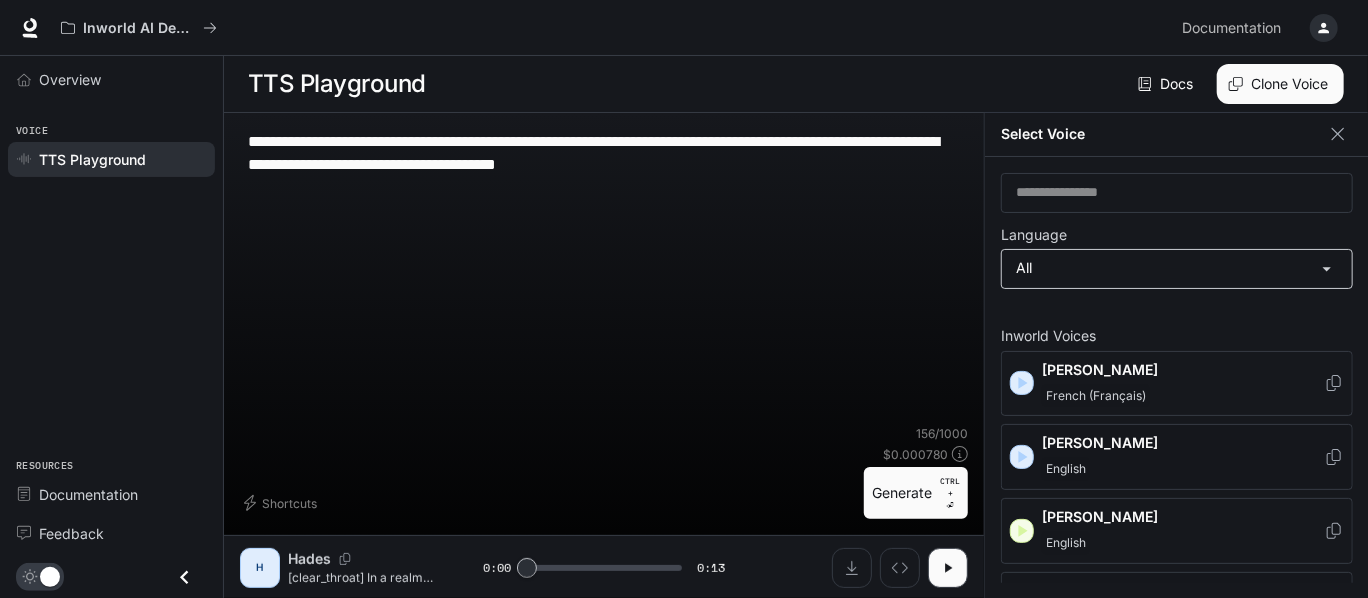 click 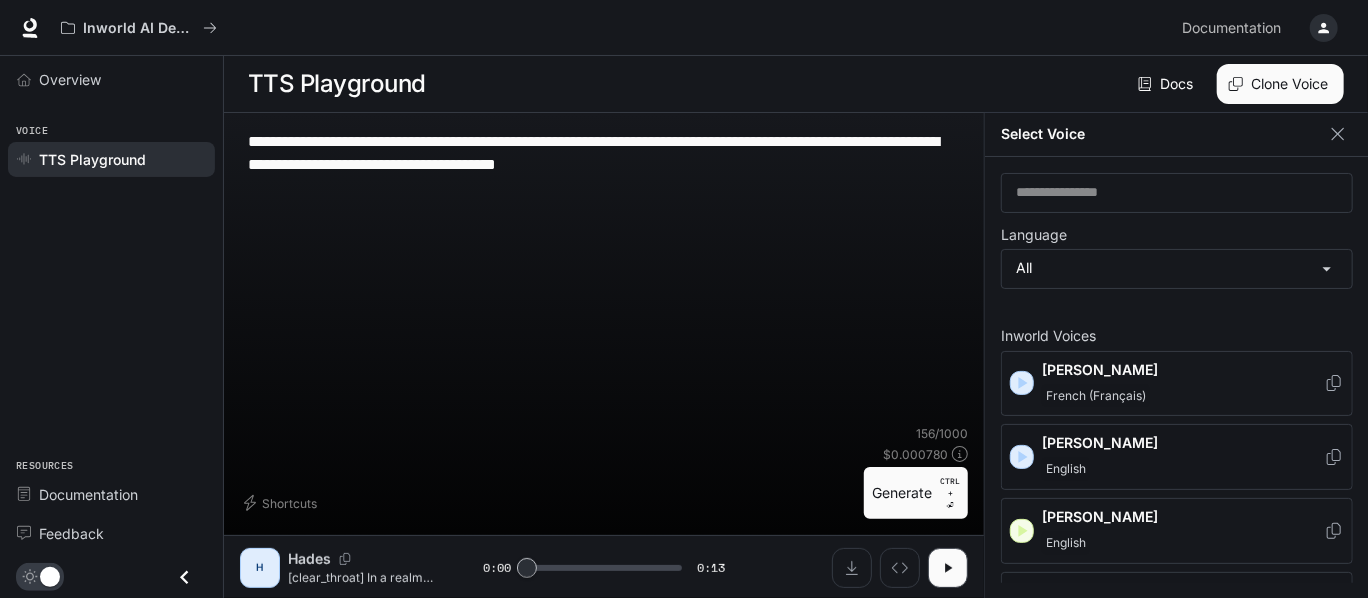 click on "Alex" at bounding box center (1183, 443) 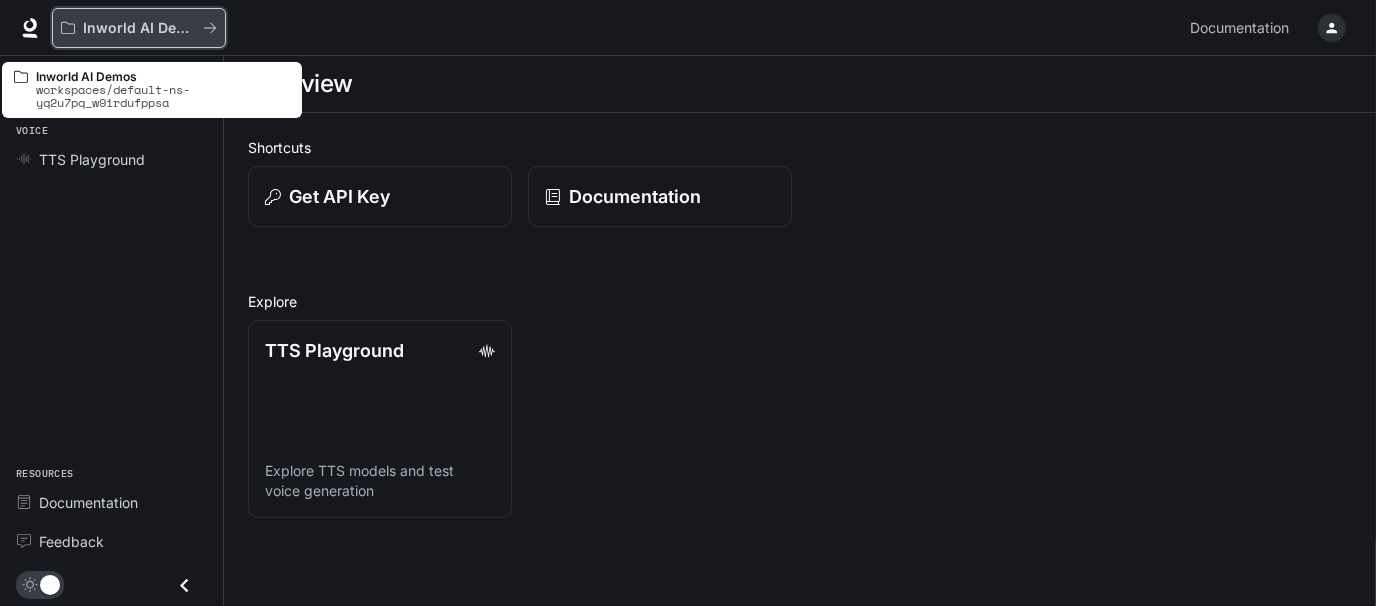 click on "Inworld AI Demos" at bounding box center [139, 28] 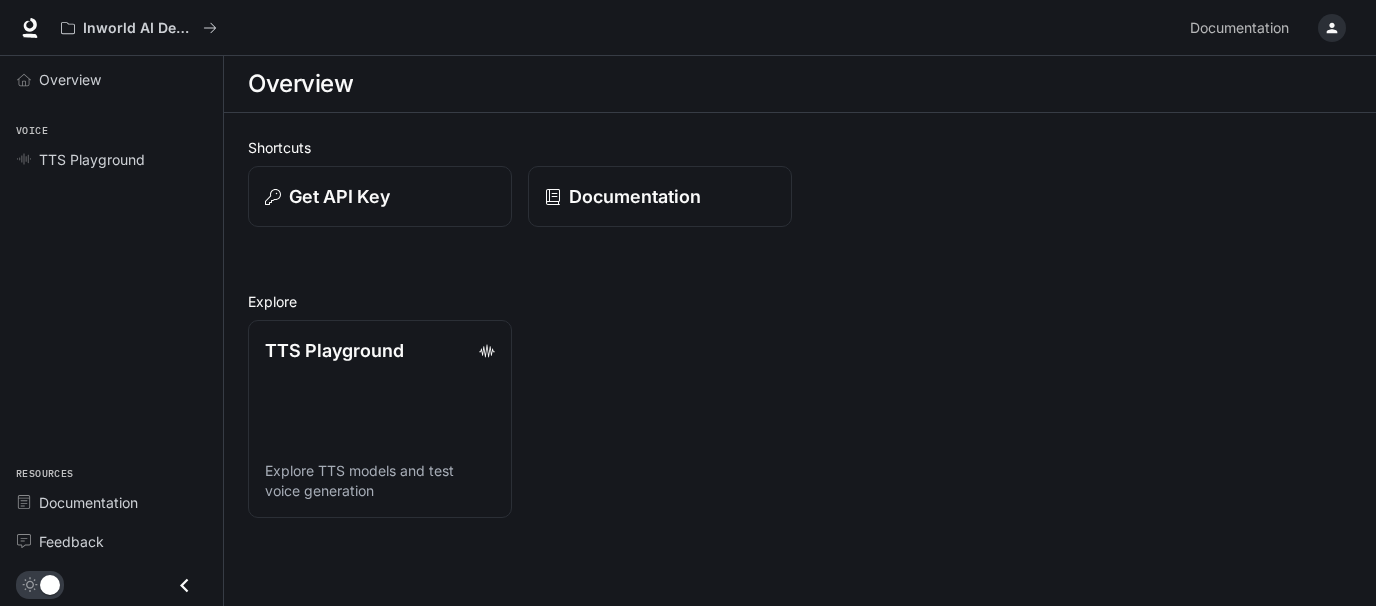 scroll, scrollTop: 0, scrollLeft: 0, axis: both 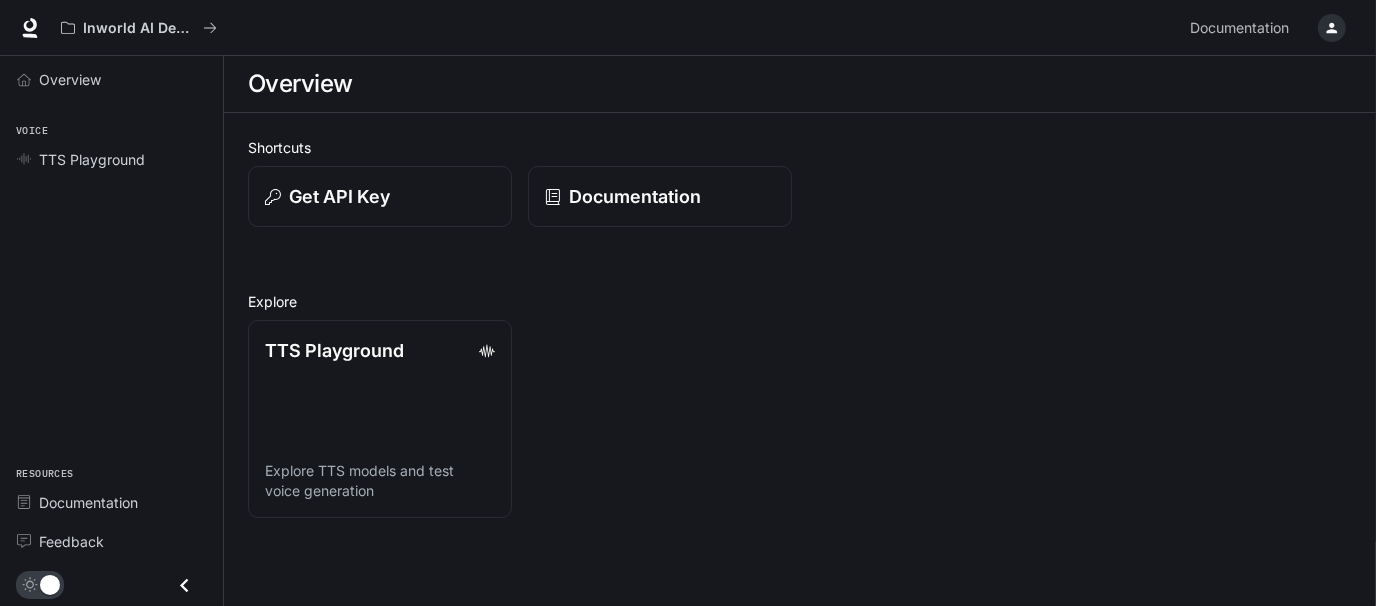 drag, startPoint x: 176, startPoint y: 597, endPoint x: 962, endPoint y: 442, distance: 801.1373 